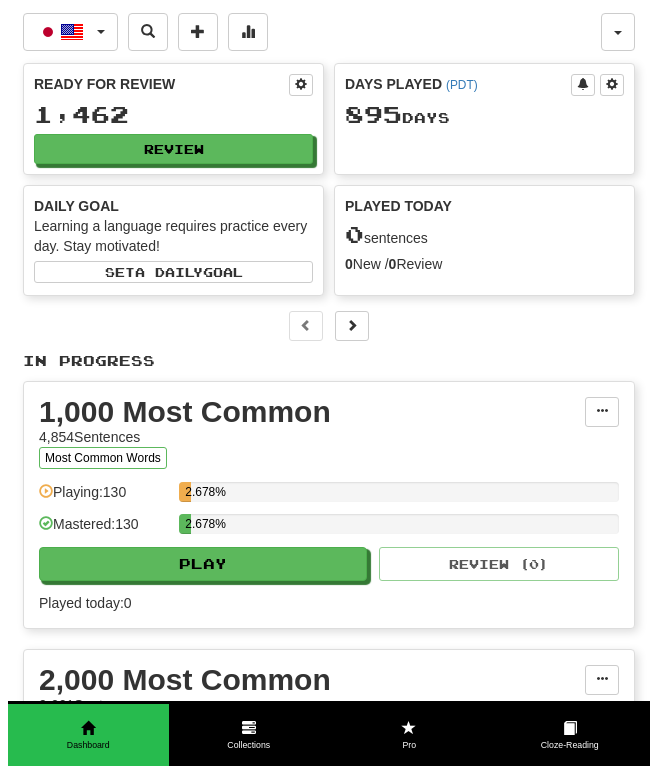 scroll, scrollTop: 0, scrollLeft: 0, axis: both 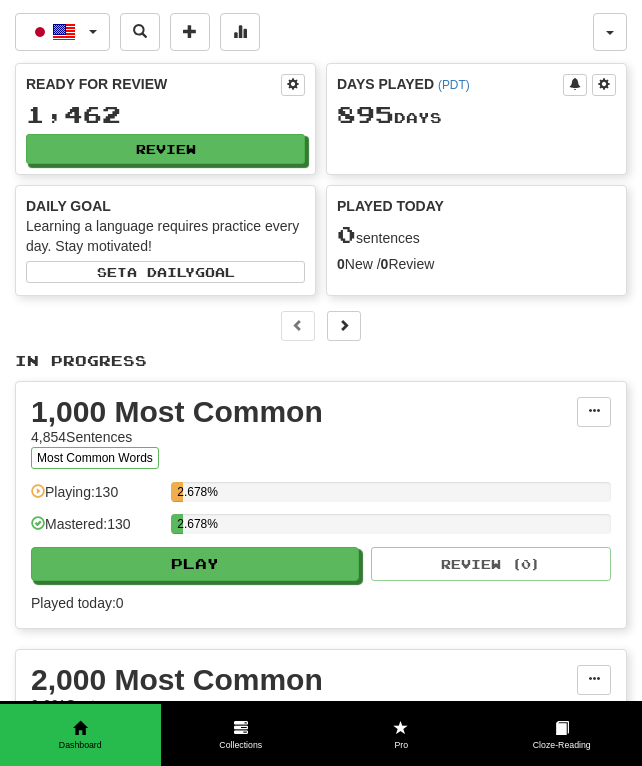 click on "Ready for Review 1,462   Review" at bounding box center [165, 119] 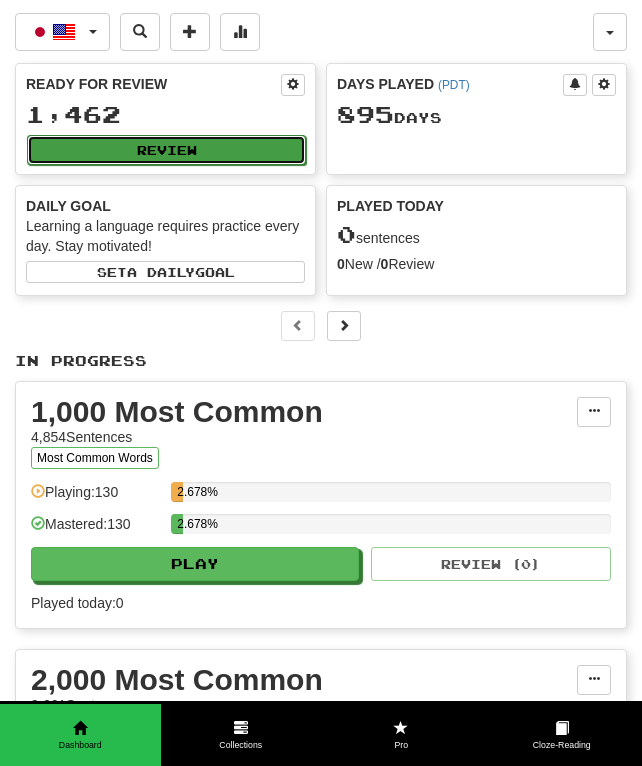 click on "Review" at bounding box center (166, 150) 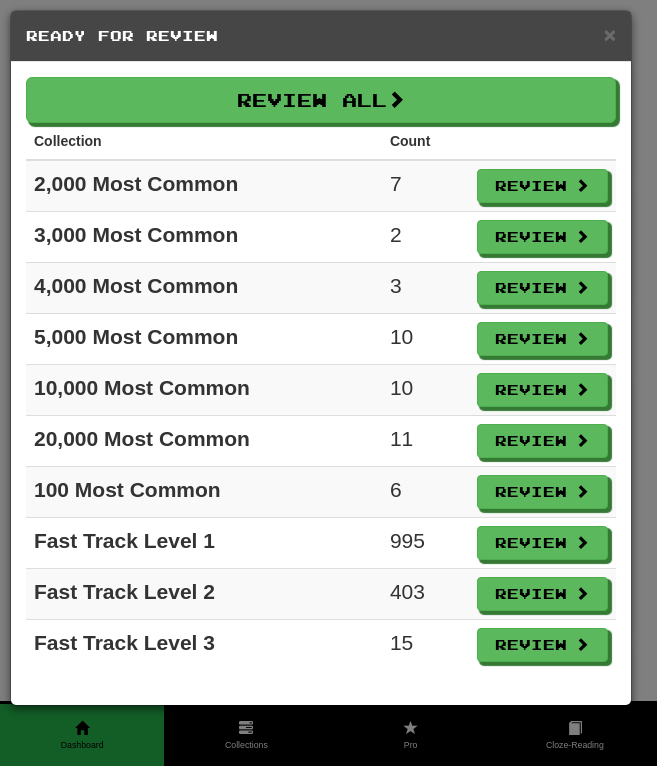 click on "Review All  Collection Count 2,000 Most Common 7 Review 3,000 Most Common 2 Review 4,000 Most Common 3 Review 5,000 Most Common 10 Review 10,000 Most Common 10 Review 20,000 Most Common 11 Review 100 Most Common 6 Review Fast Track Level 1 995 Review Fast Track Level 2 403 Review Fast Track Level 3 15 Review" at bounding box center [321, 383] 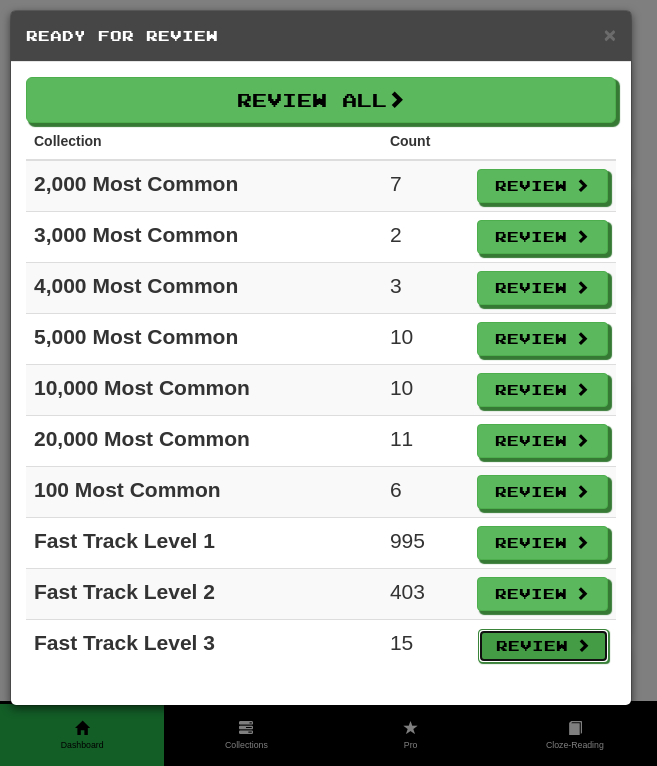 click on "Review" at bounding box center (544, 646) 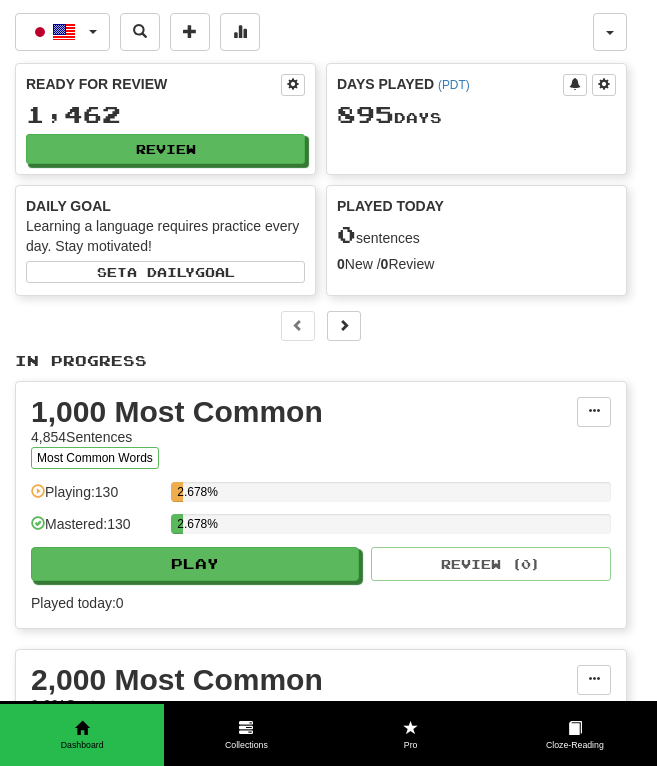 select on "**" 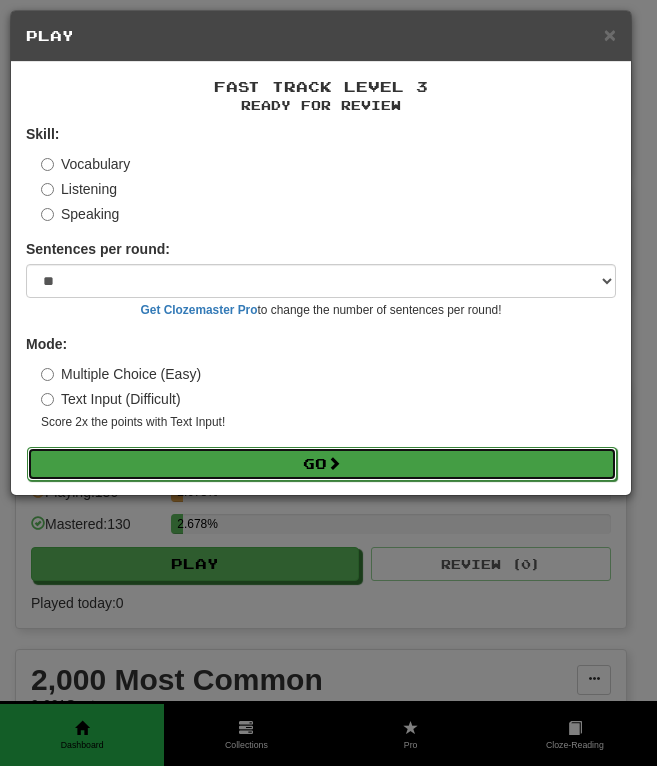 click on "Go" at bounding box center (322, 464) 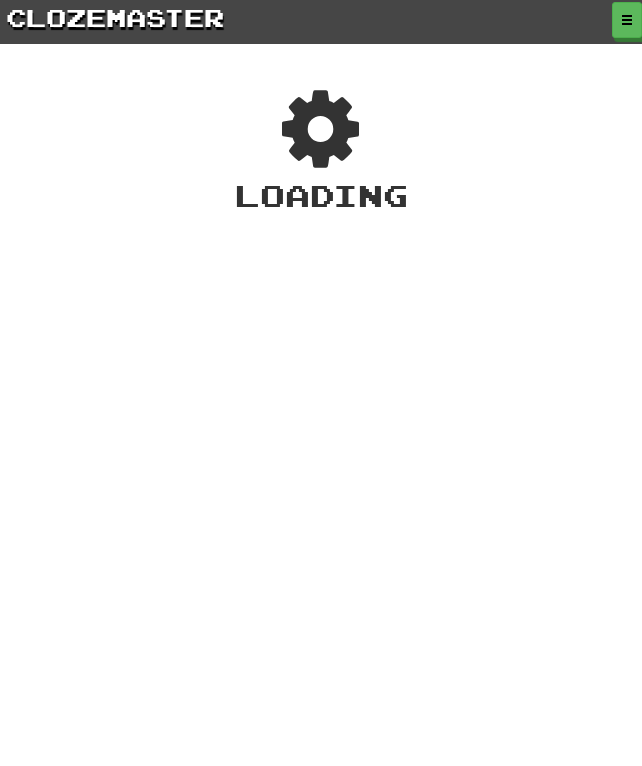 scroll, scrollTop: 0, scrollLeft: 0, axis: both 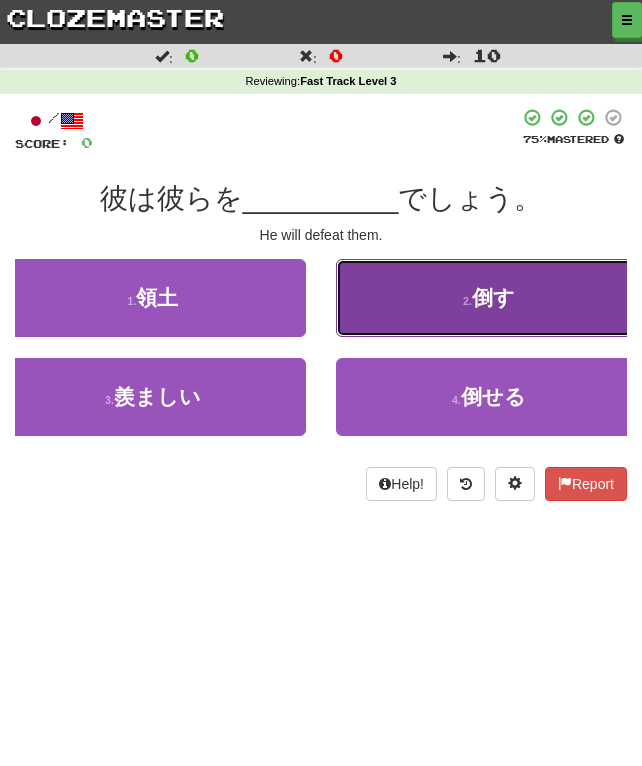 click on "2 .  倒す" at bounding box center (489, 298) 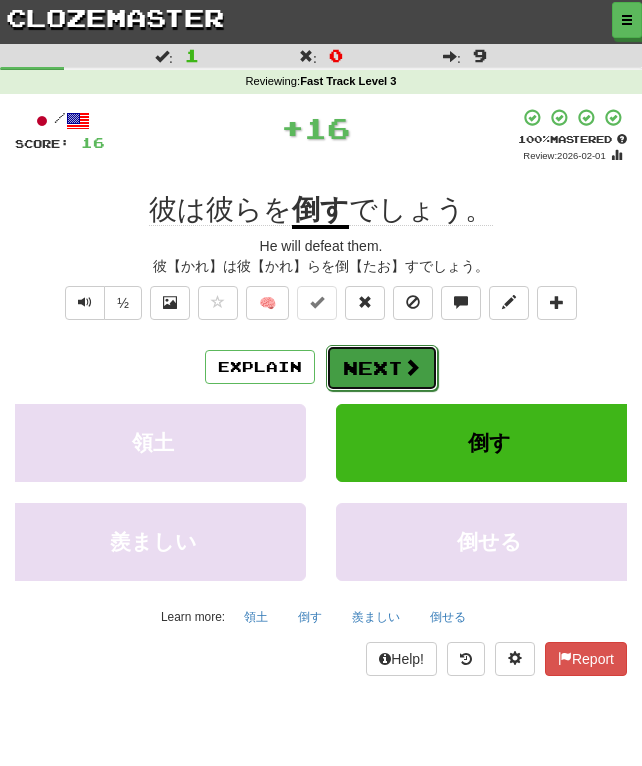 click on "Next" at bounding box center [382, 368] 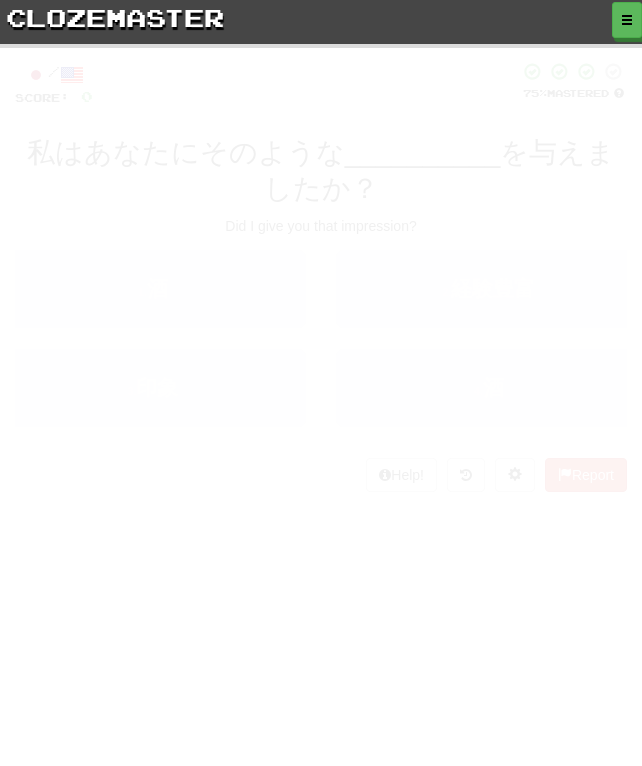 scroll, scrollTop: 0, scrollLeft: 0, axis: both 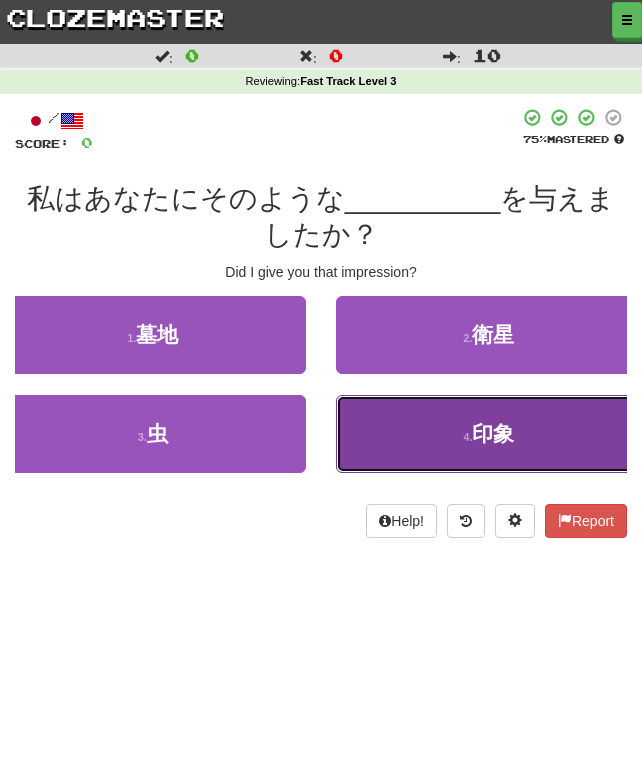 click on "4 .  印象" at bounding box center [489, 434] 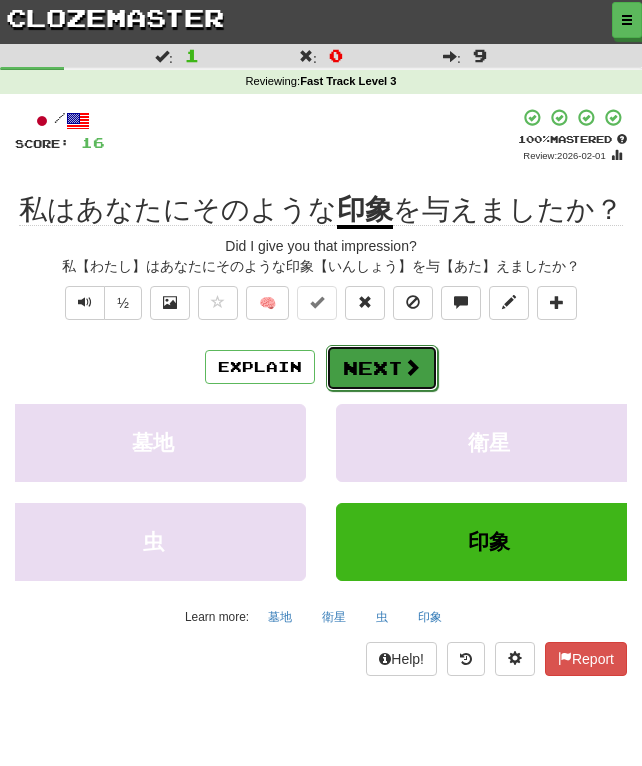 click on "Next" at bounding box center (382, 368) 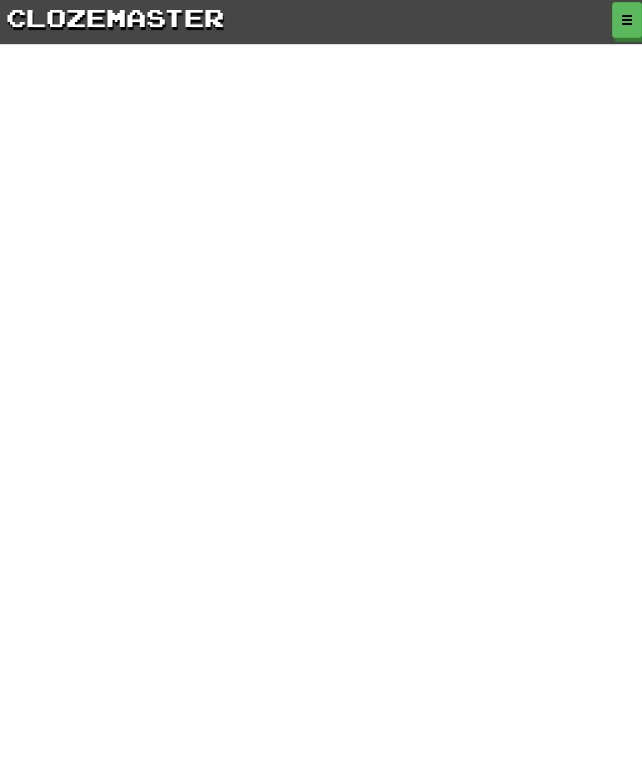 scroll, scrollTop: 0, scrollLeft: 0, axis: both 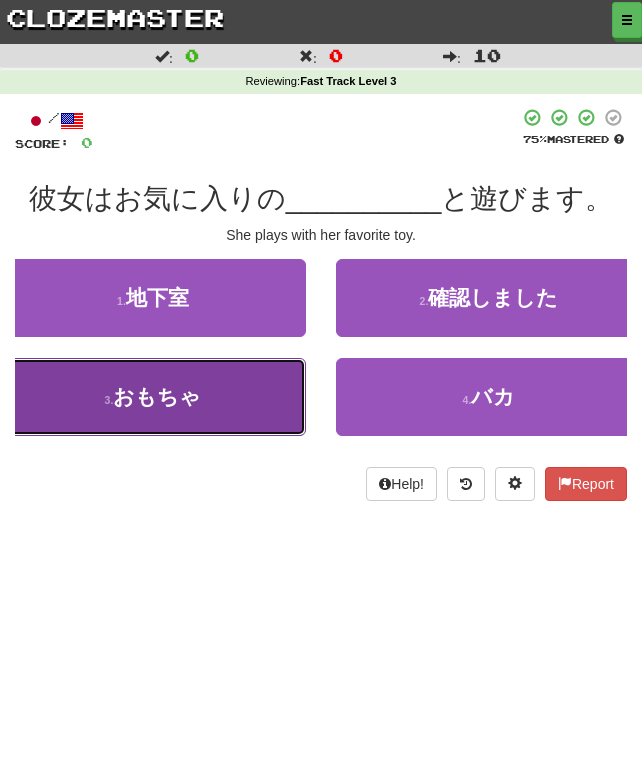 click on "おもちゃ" at bounding box center (157, 396) 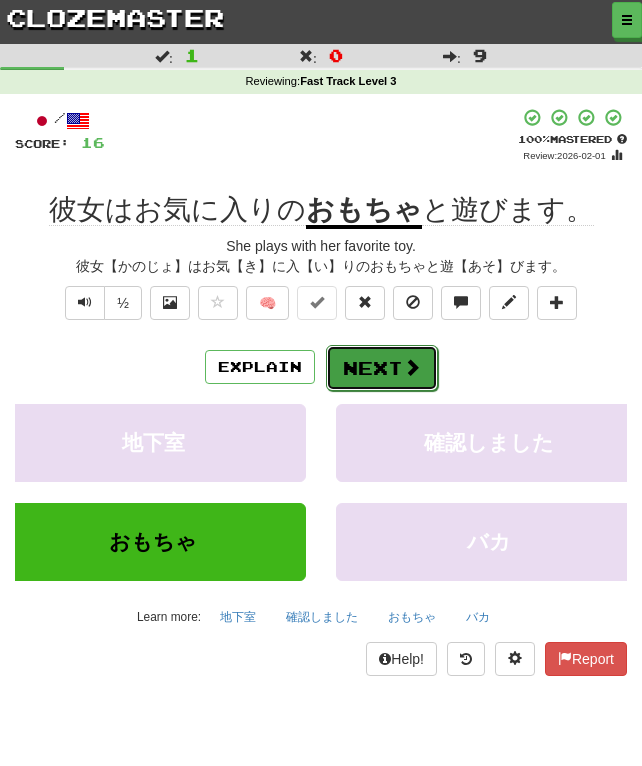 click on "Next" at bounding box center (382, 368) 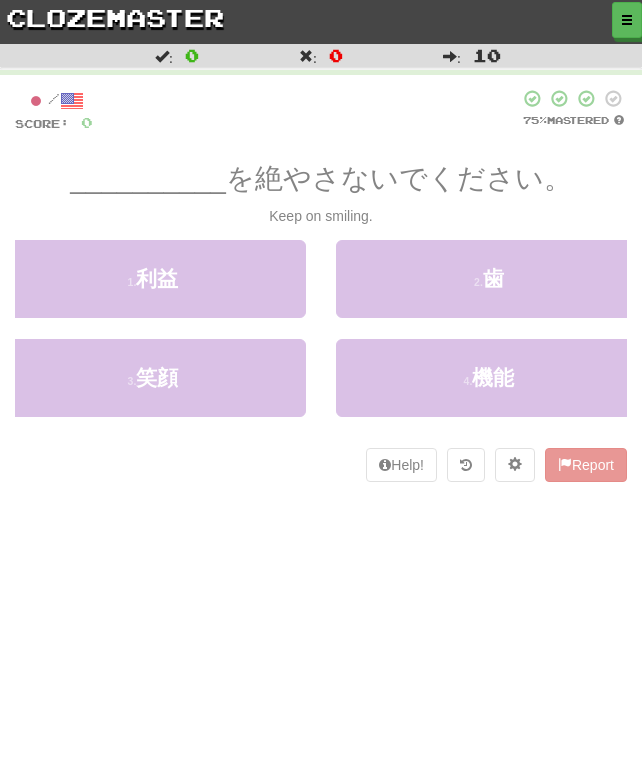 scroll, scrollTop: 0, scrollLeft: 0, axis: both 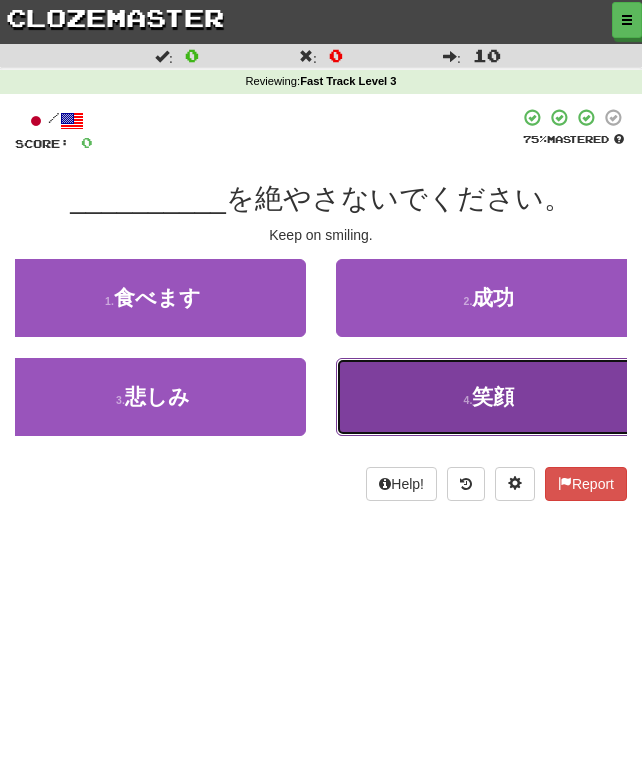 click on "4 .  笑顔" at bounding box center (489, 397) 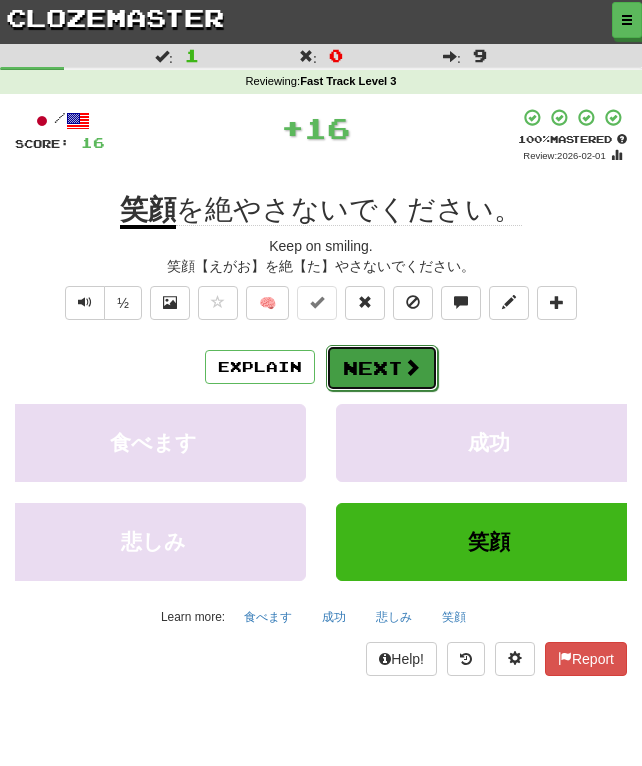click on "Next" at bounding box center [382, 368] 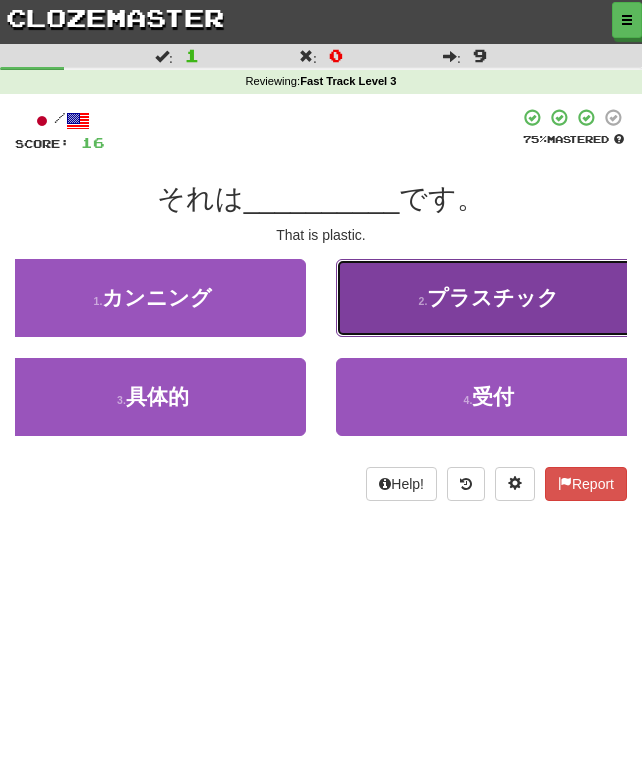 click on "プラスチック" at bounding box center [493, 297] 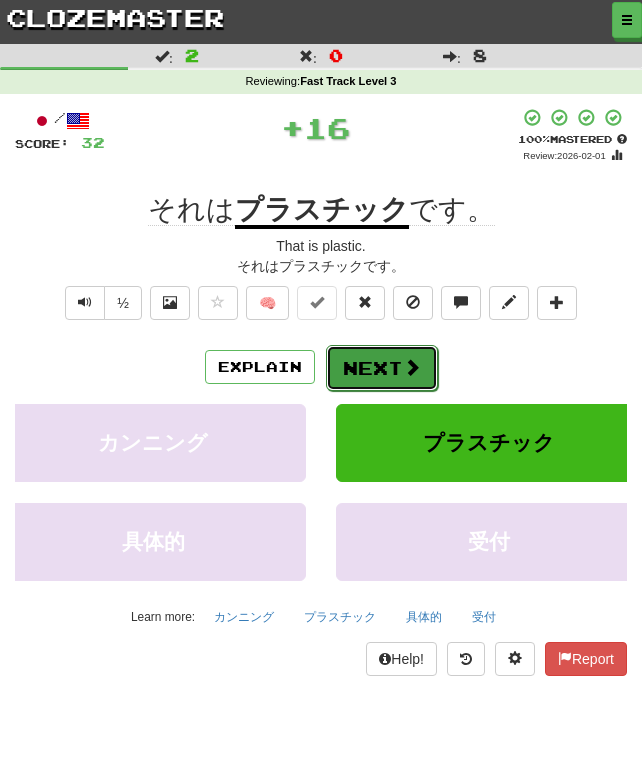 click on "Next" at bounding box center [382, 368] 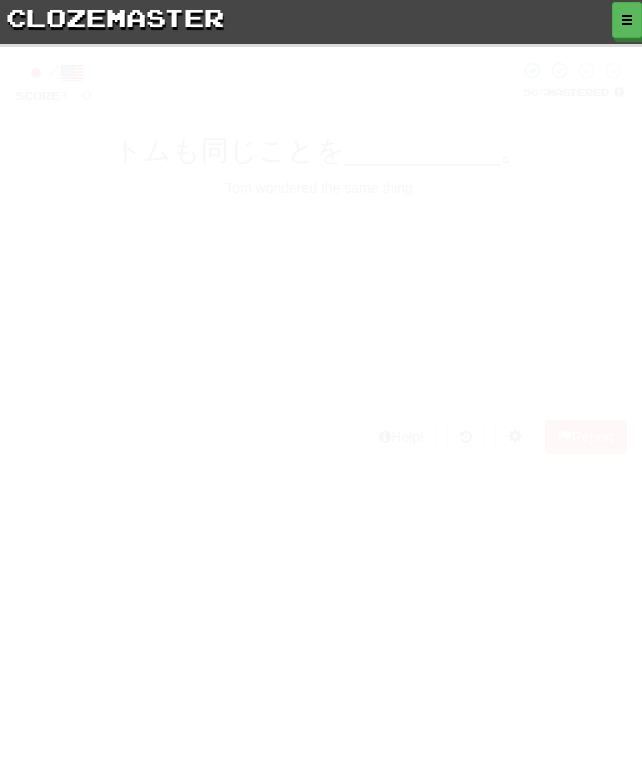 scroll, scrollTop: 0, scrollLeft: 0, axis: both 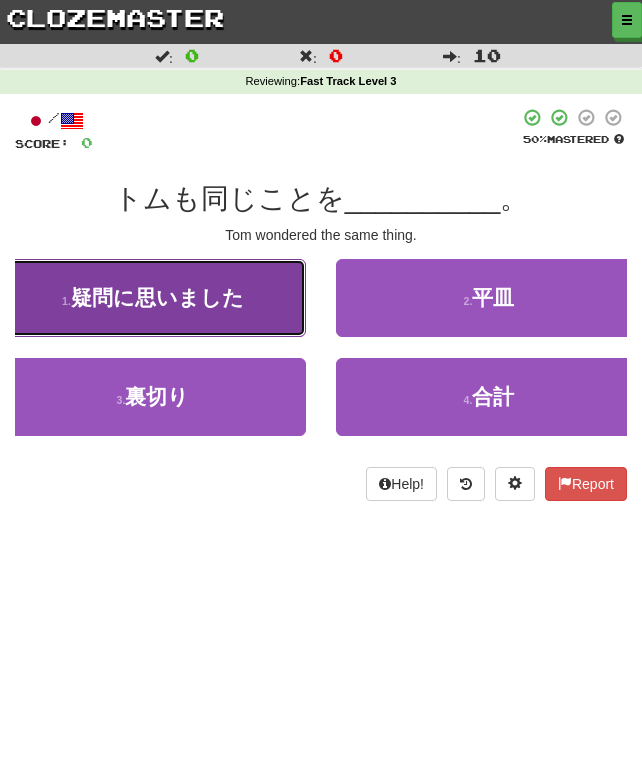 click on "疑問に思いました" at bounding box center (157, 297) 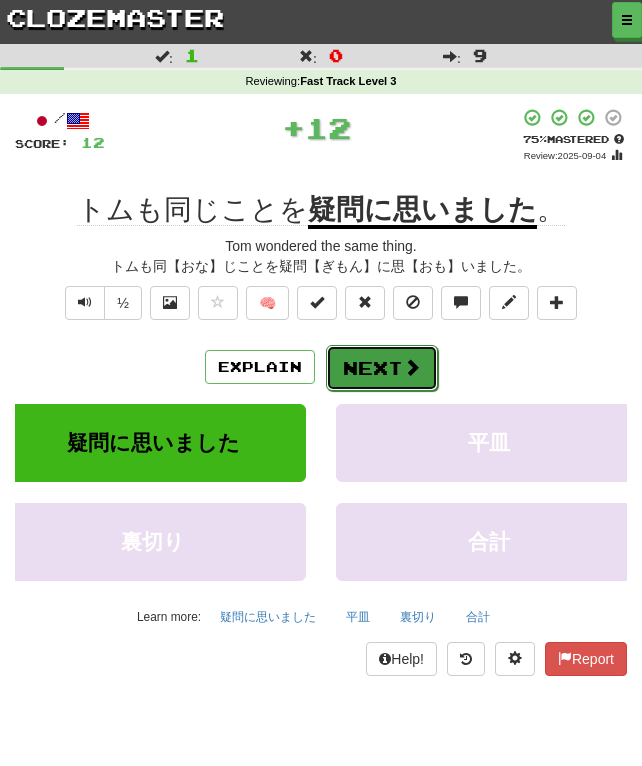 click at bounding box center [412, 367] 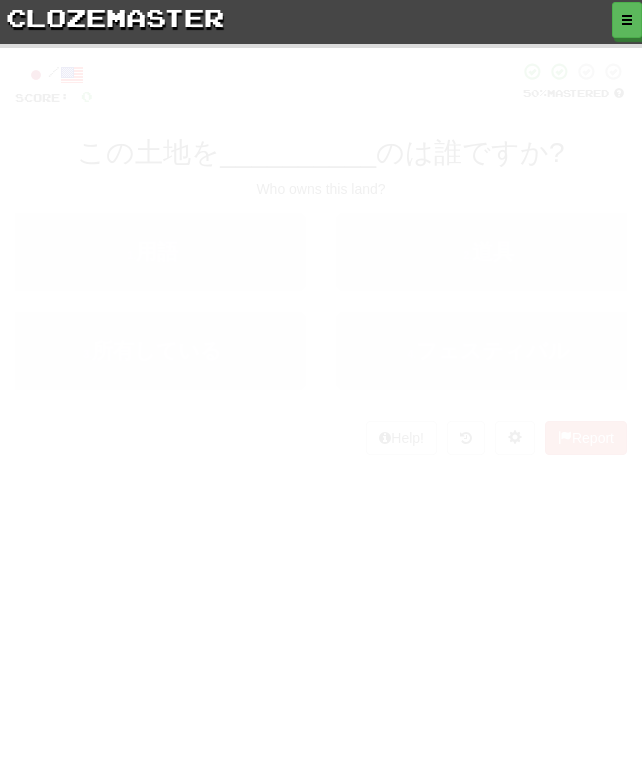 scroll, scrollTop: 0, scrollLeft: 0, axis: both 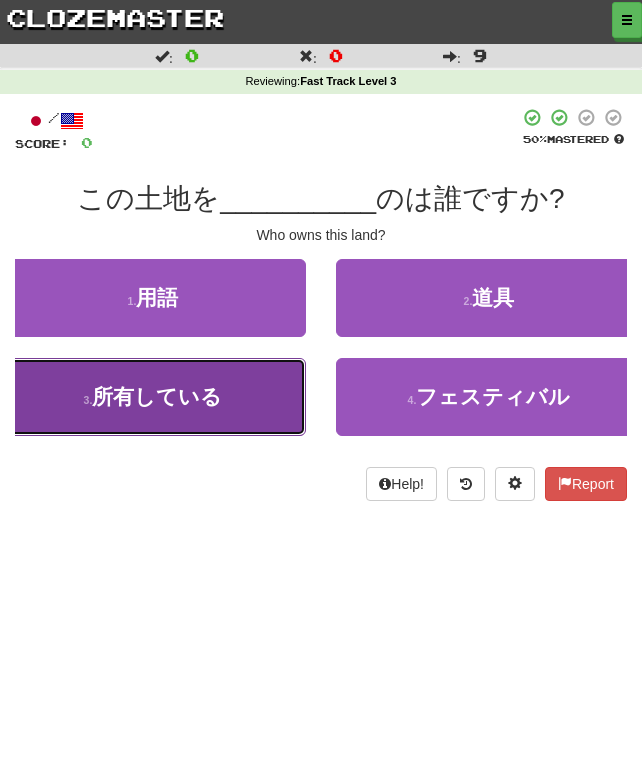 click on "3 .  所有している" at bounding box center (153, 397) 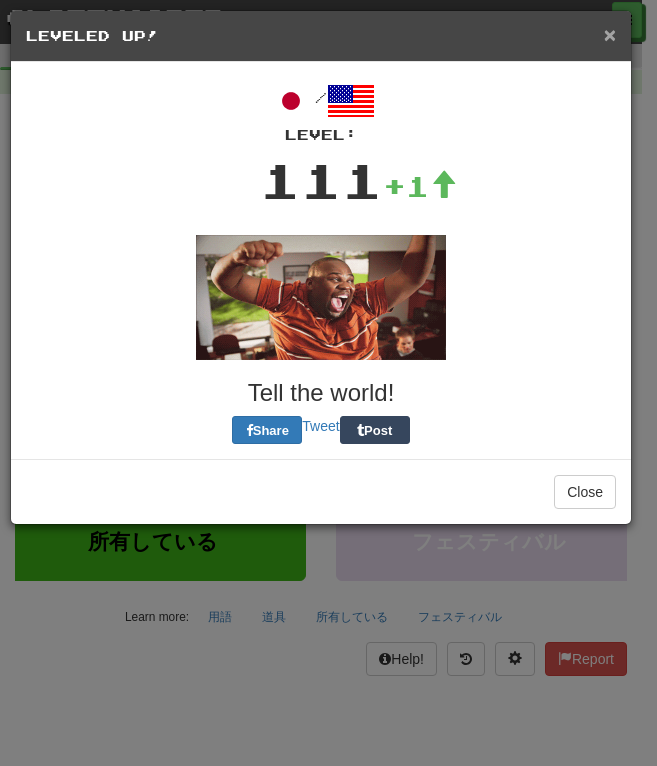 click on "×" at bounding box center (610, 34) 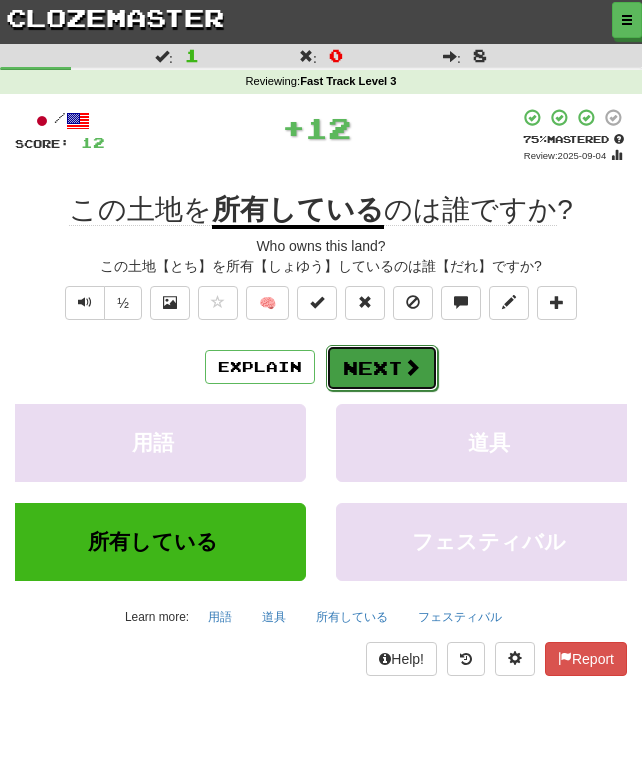 click on "Next" at bounding box center (382, 368) 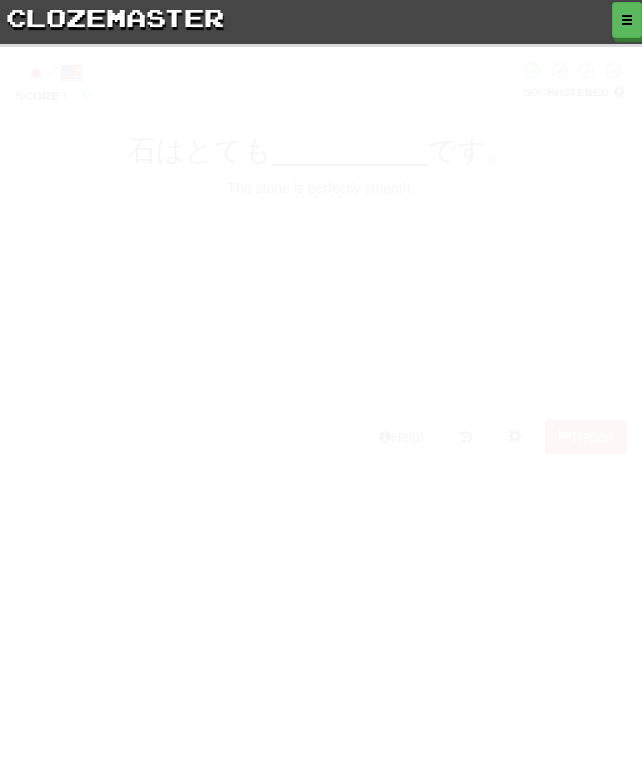 scroll, scrollTop: 0, scrollLeft: 0, axis: both 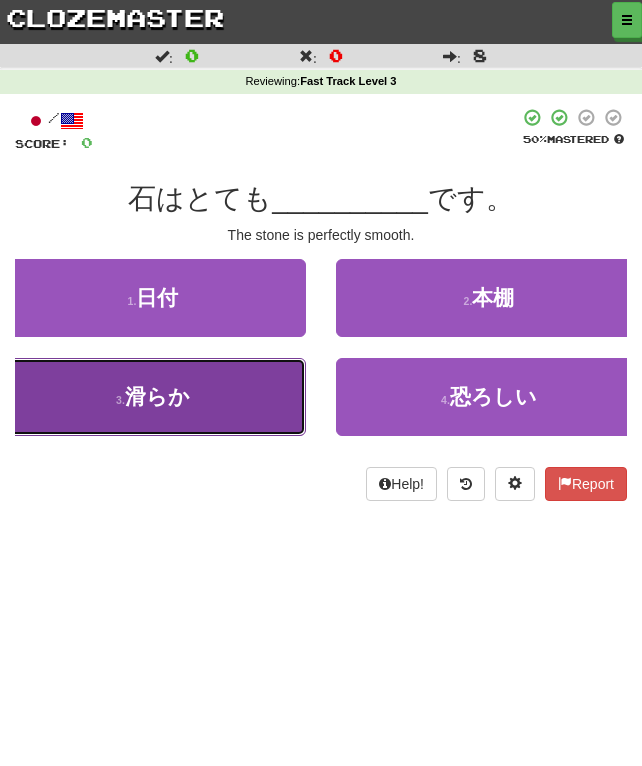click on "3 .  滑らか" at bounding box center (153, 397) 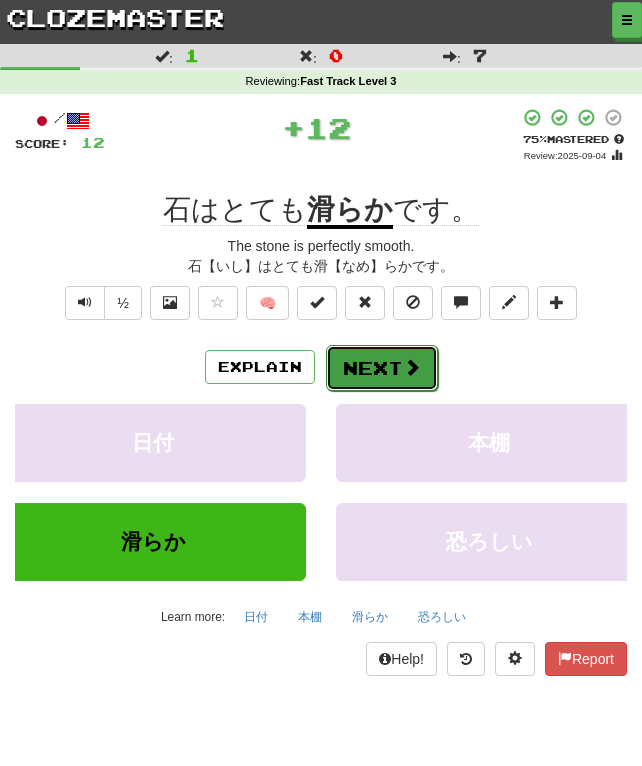 click on "Next" at bounding box center [382, 368] 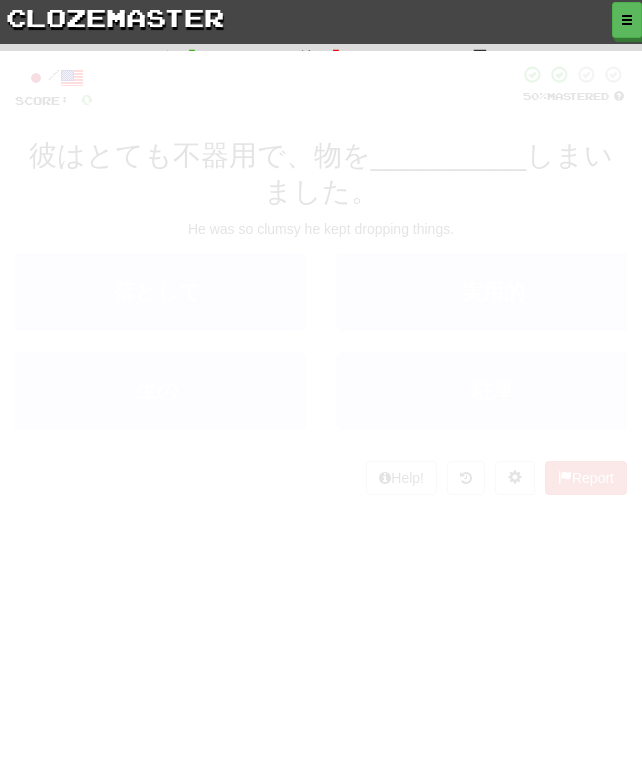 scroll, scrollTop: 0, scrollLeft: 0, axis: both 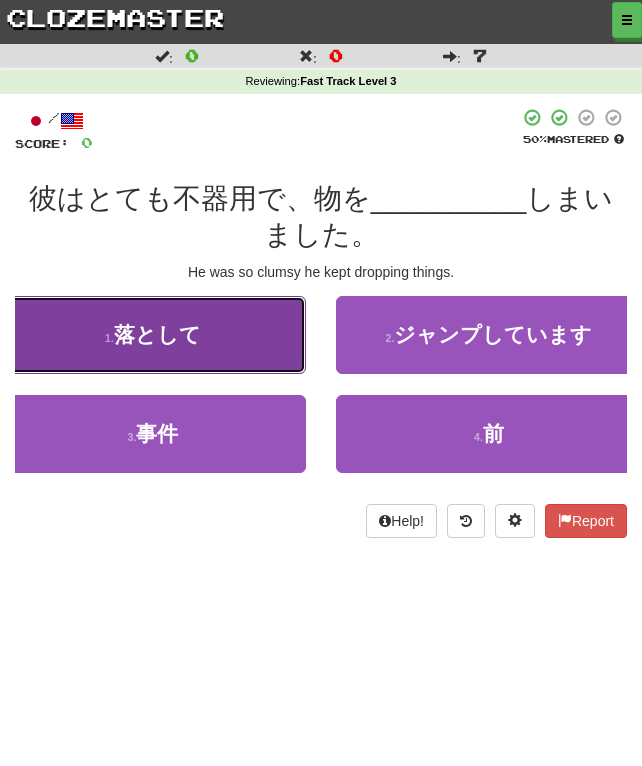 click on "1 .  落として" at bounding box center (153, 335) 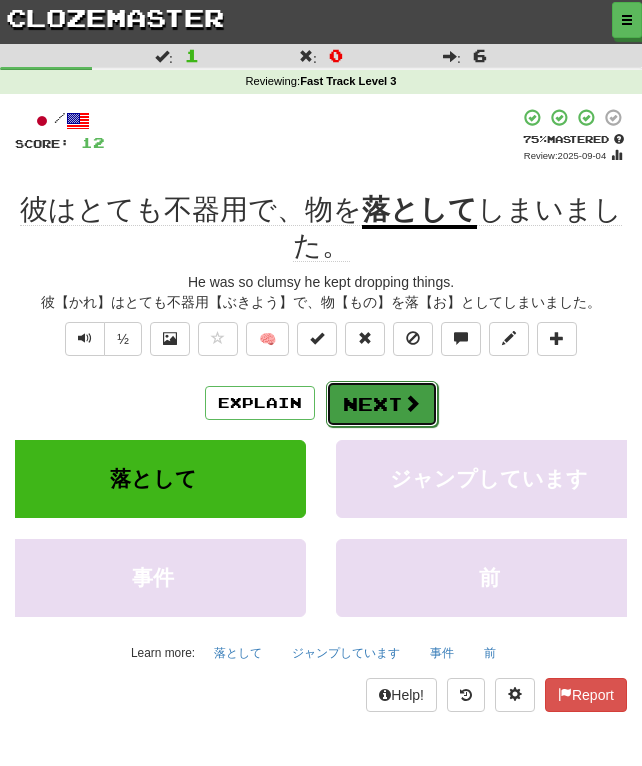 click at bounding box center (412, 403) 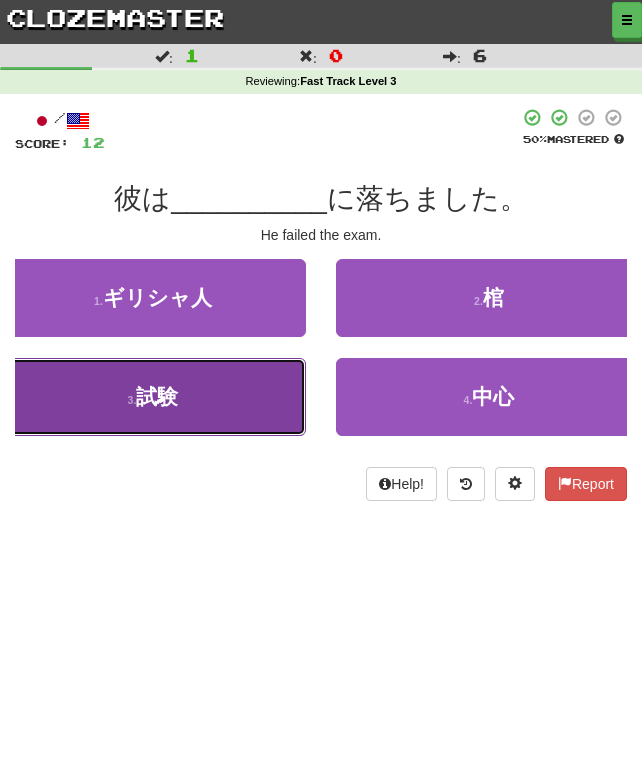 click on "3 .  試験" at bounding box center [153, 397] 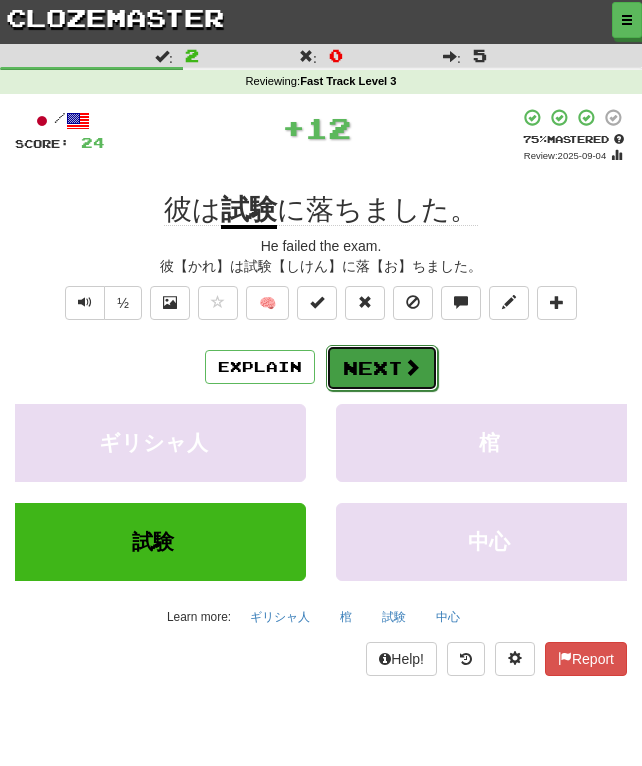 click on "Next" at bounding box center [382, 368] 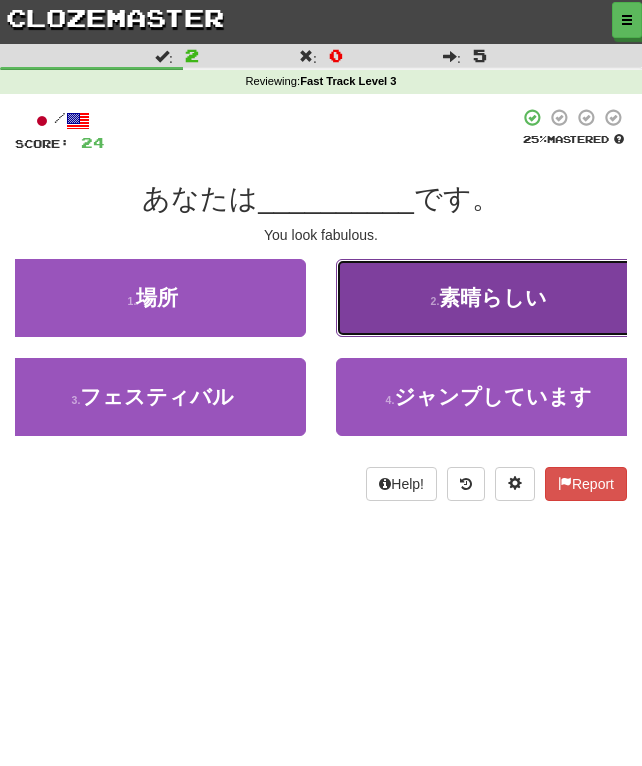 click on "素晴らしい" at bounding box center [493, 297] 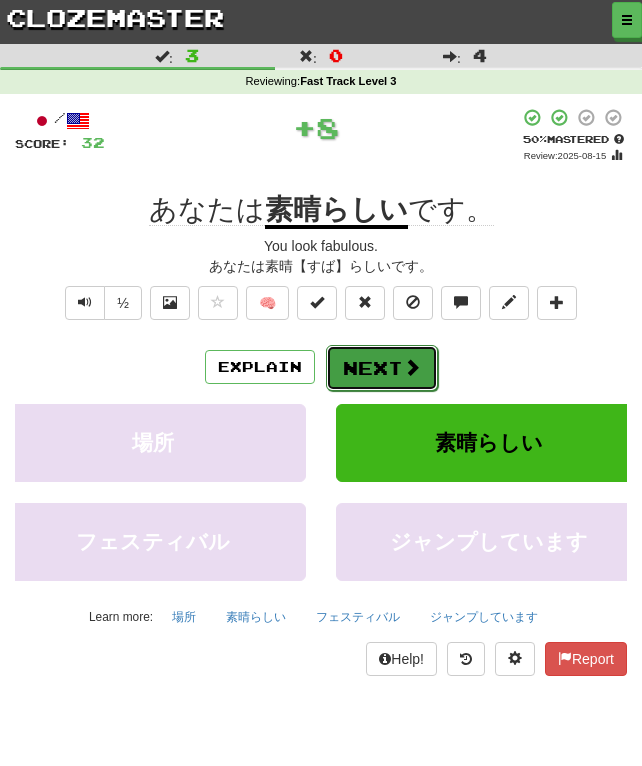 click on "Next" at bounding box center (382, 368) 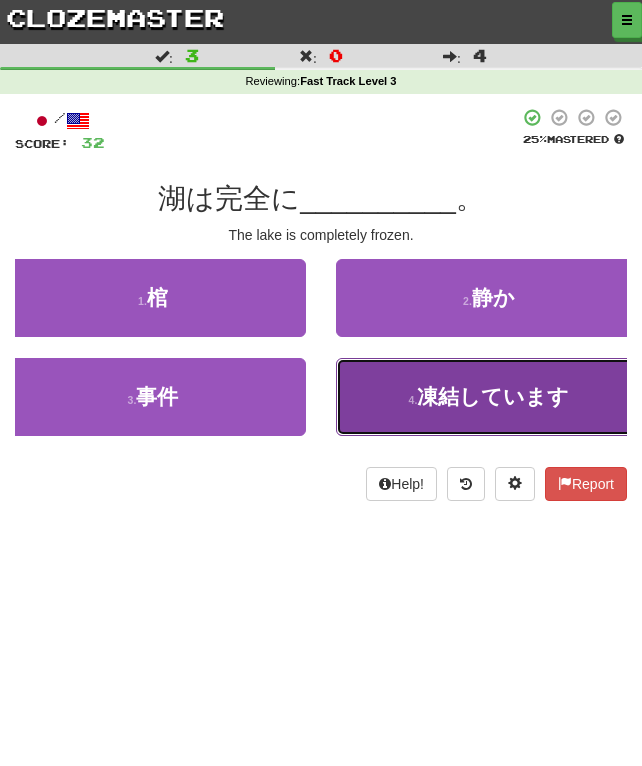 click on "4 .  凍結しています" at bounding box center (489, 397) 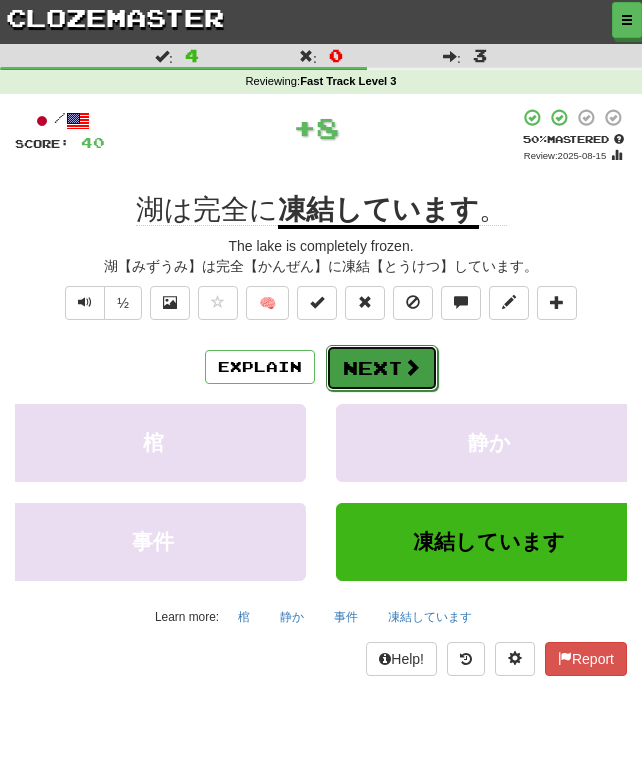 click at bounding box center [412, 367] 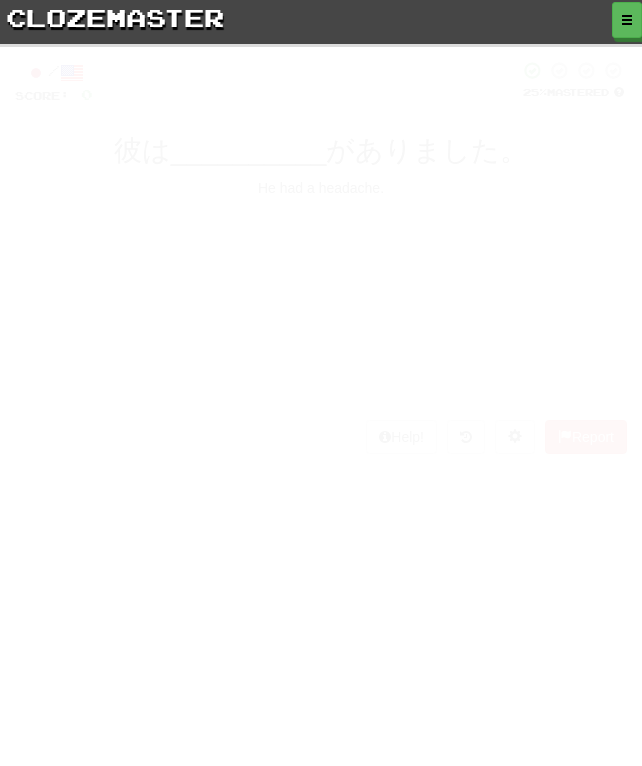 scroll, scrollTop: 0, scrollLeft: 0, axis: both 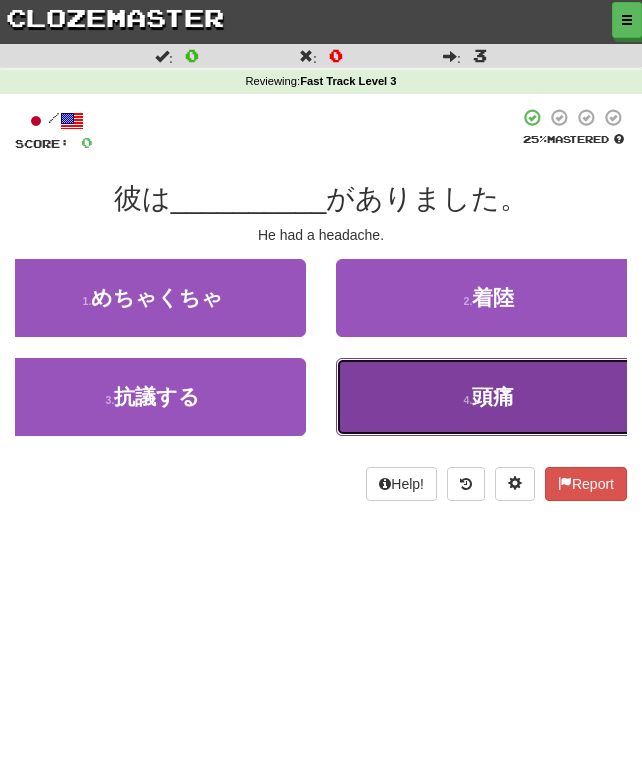 click on "4 .  頭痛" at bounding box center [489, 397] 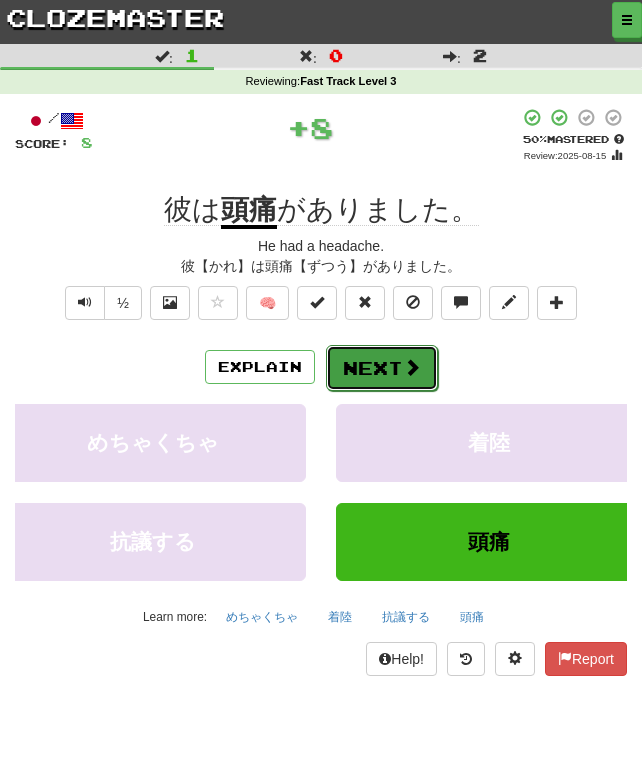click on "Next" at bounding box center [382, 368] 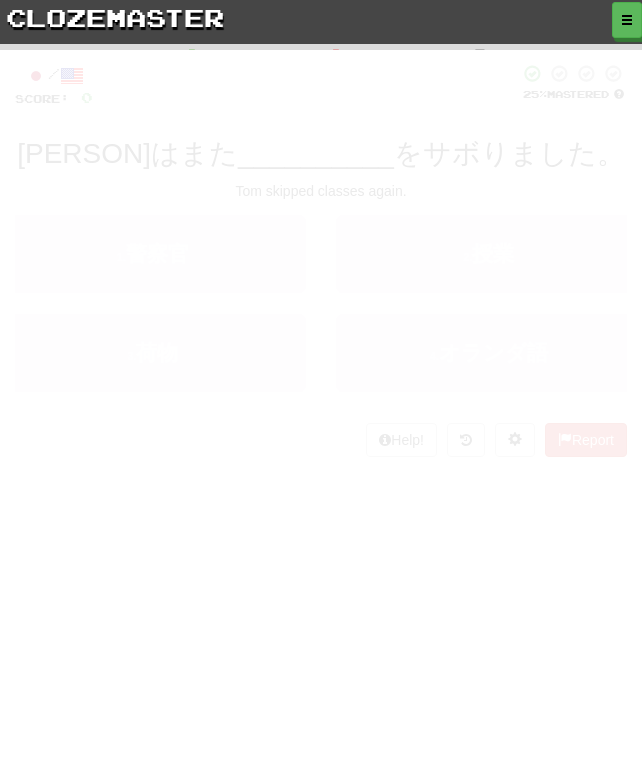 scroll, scrollTop: 0, scrollLeft: 0, axis: both 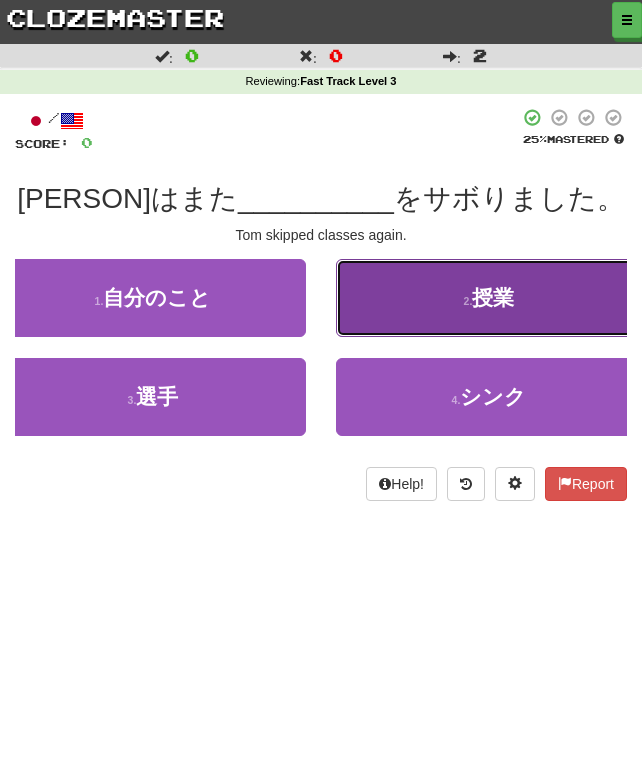 click on "授業" at bounding box center [493, 297] 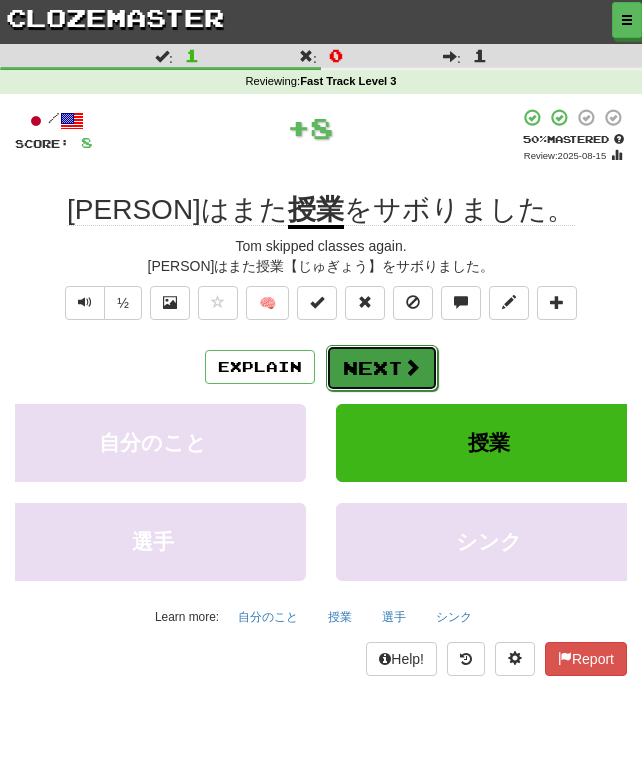 click on "Next" at bounding box center (382, 368) 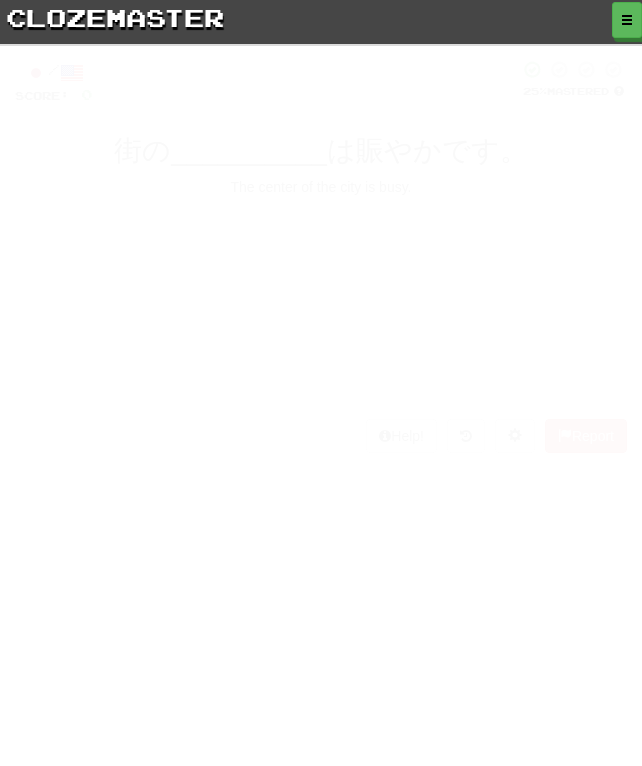 scroll, scrollTop: 0, scrollLeft: 0, axis: both 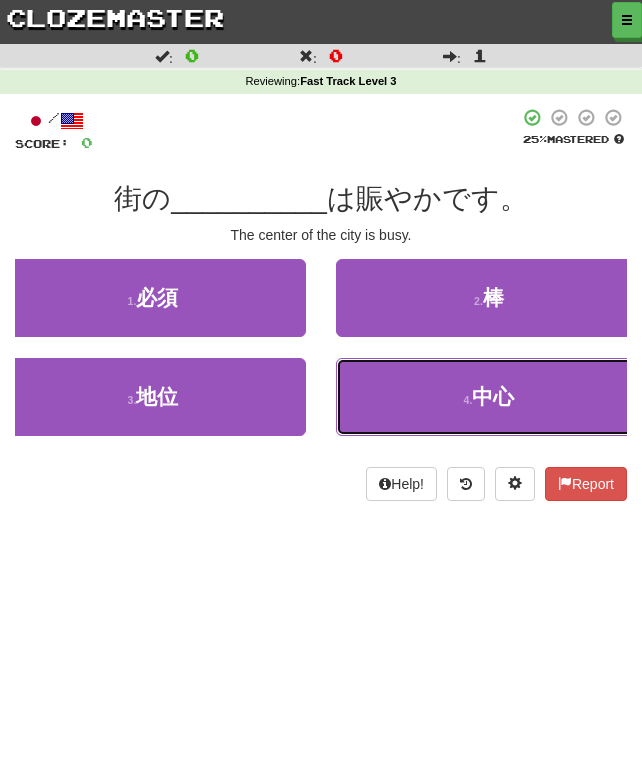 drag, startPoint x: 487, startPoint y: 390, endPoint x: 480, endPoint y: 548, distance: 158.15498 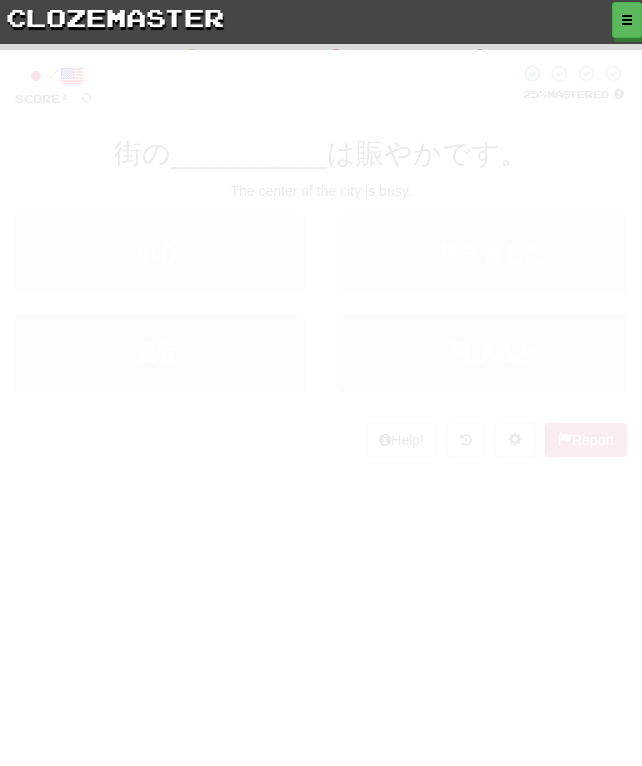 scroll, scrollTop: 0, scrollLeft: 0, axis: both 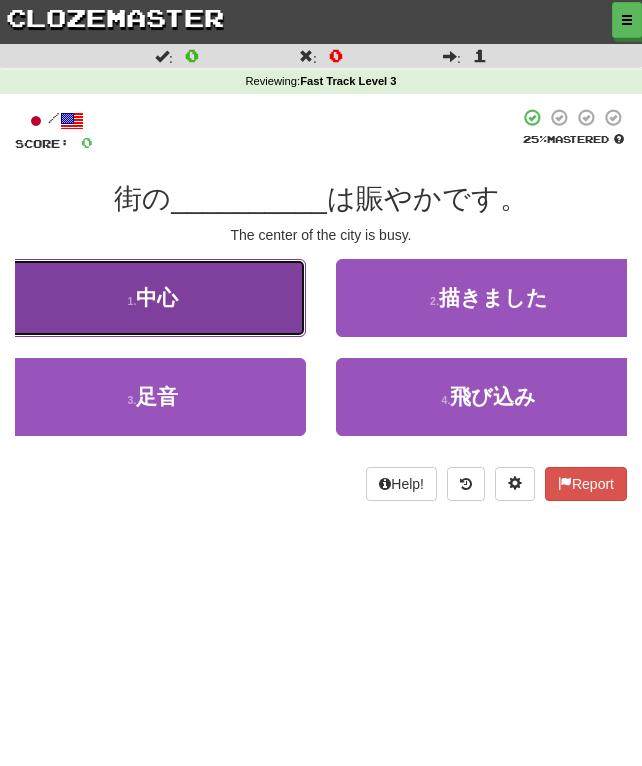 click on "1 .  中心" at bounding box center (153, 298) 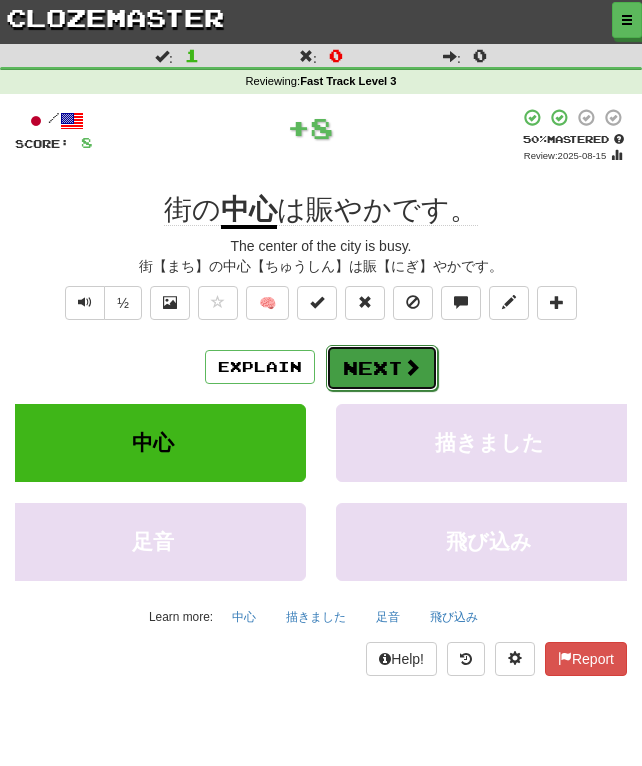 click on "Next" at bounding box center (382, 368) 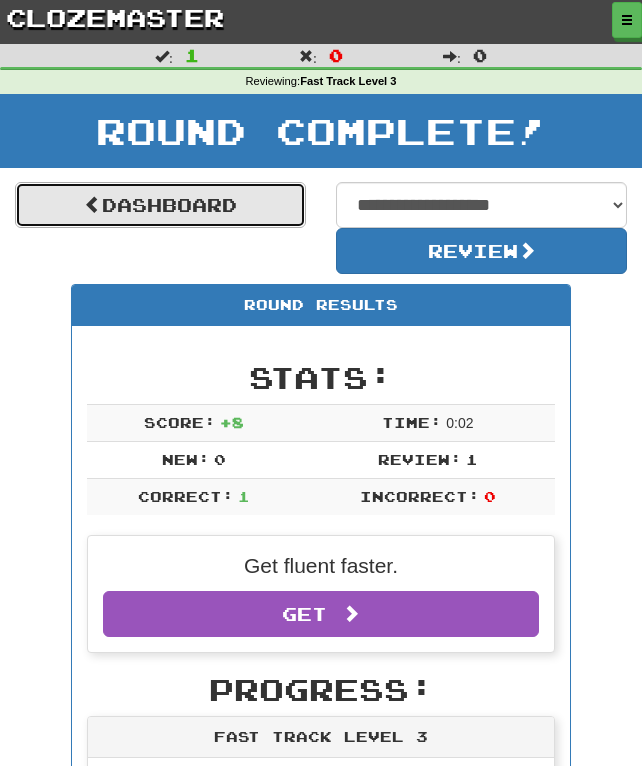 click on "Dashboard" at bounding box center [160, 205] 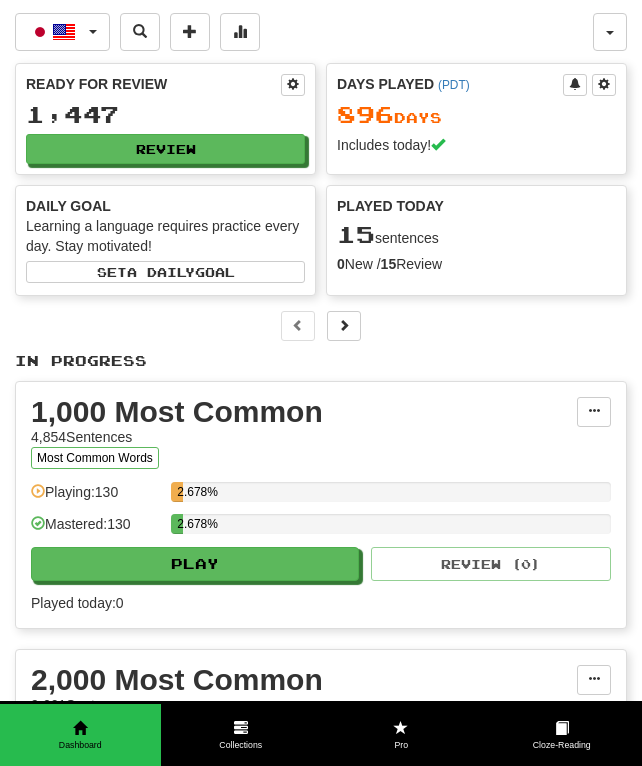 scroll, scrollTop: 0, scrollLeft: 0, axis: both 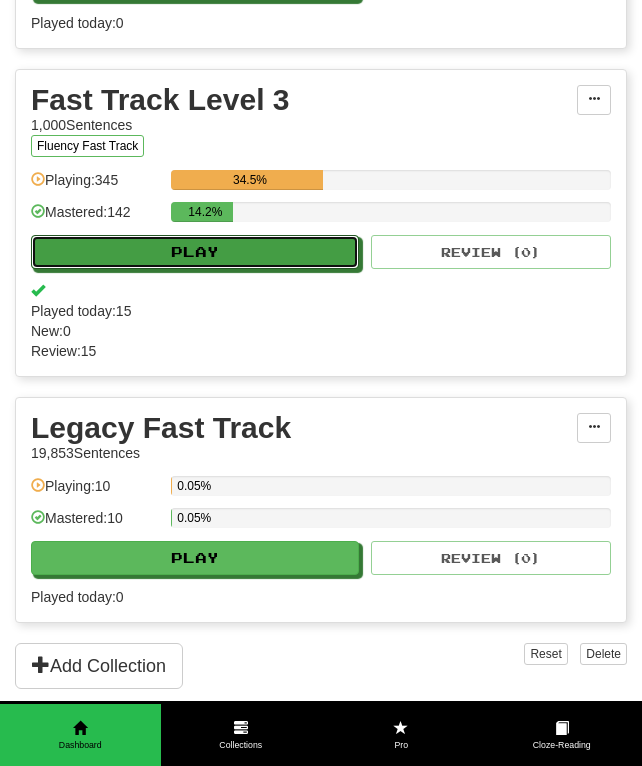 click on "Play" at bounding box center (195, 252) 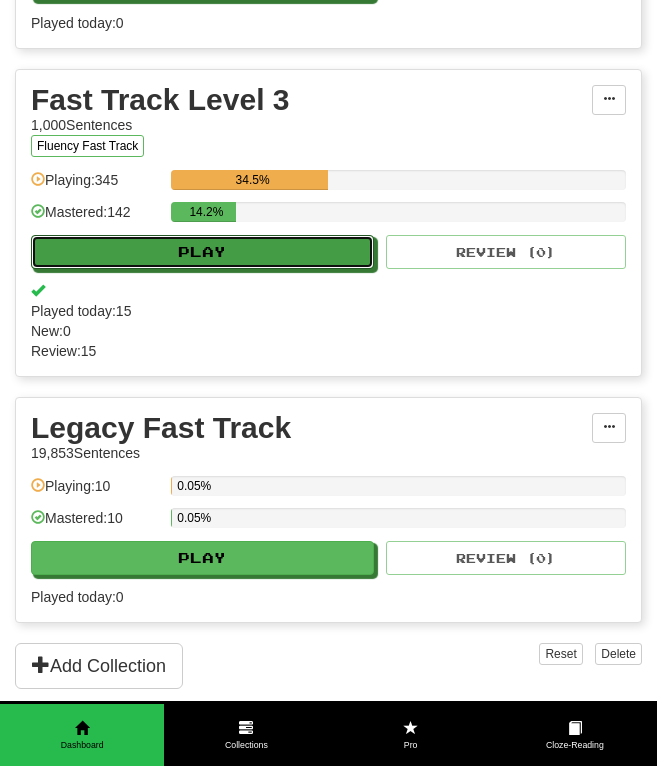 select on "**" 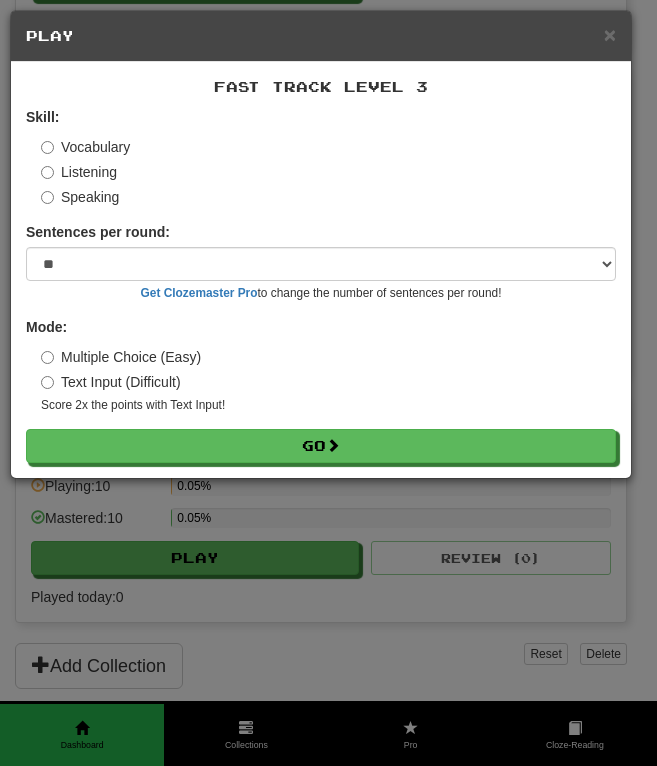 click on "Listening" at bounding box center [79, 172] 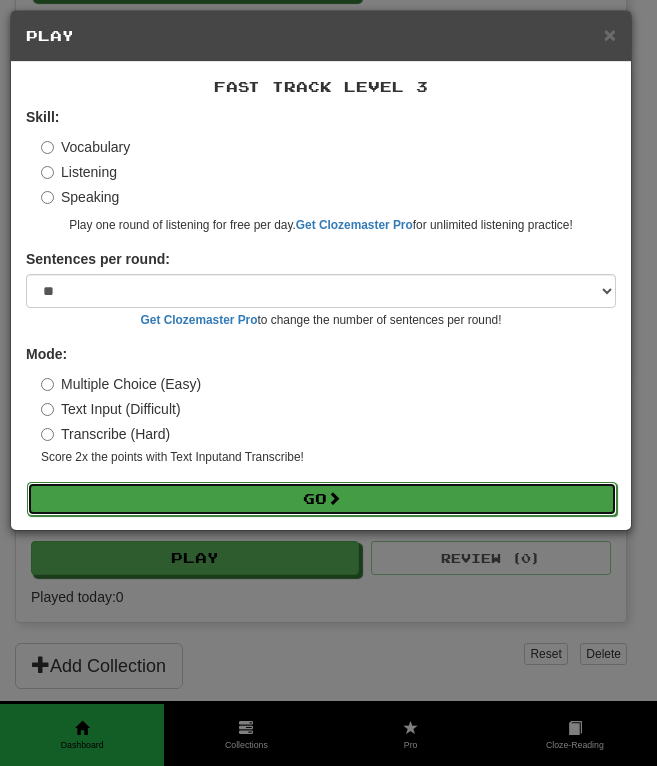 click on "Go" at bounding box center [322, 499] 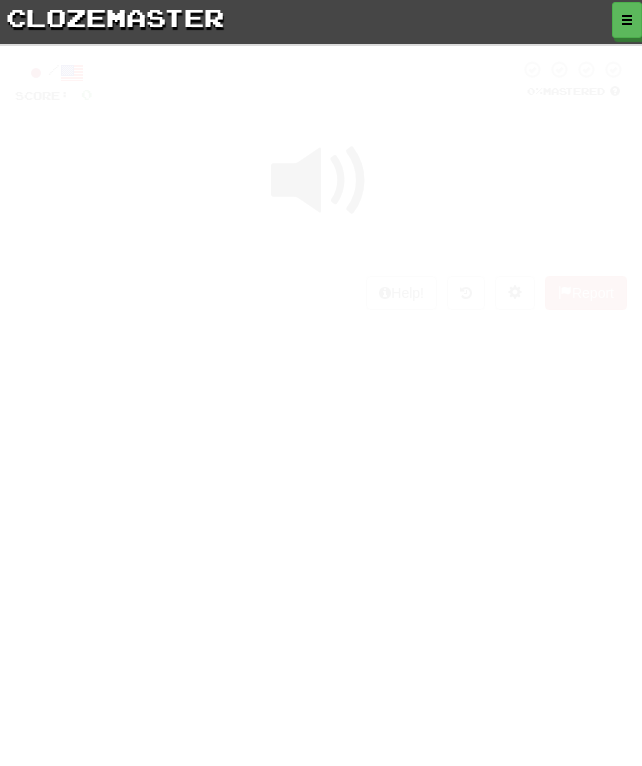 scroll, scrollTop: 0, scrollLeft: 0, axis: both 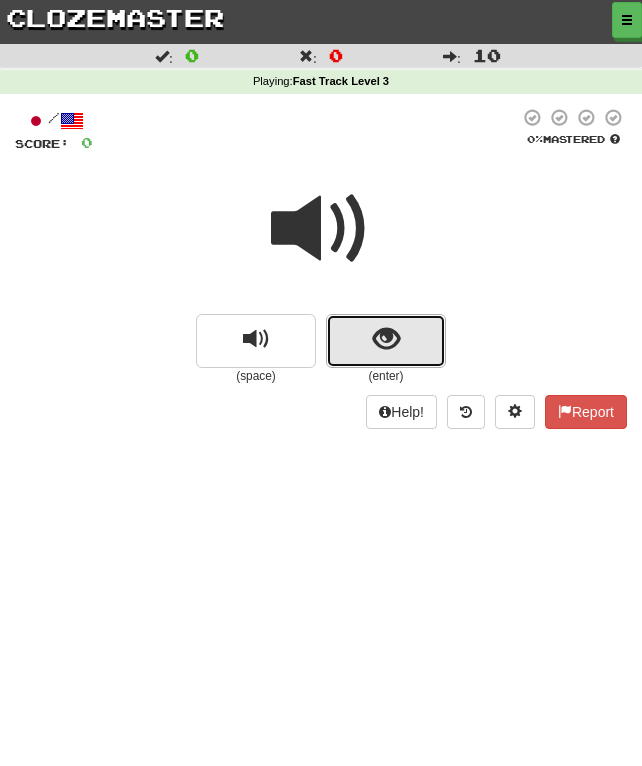 click at bounding box center [386, 339] 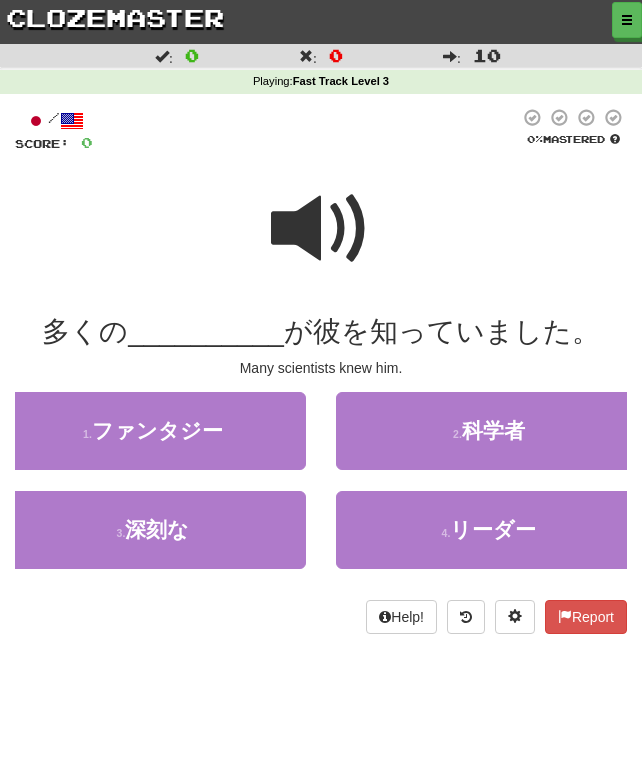 click at bounding box center (321, 229) 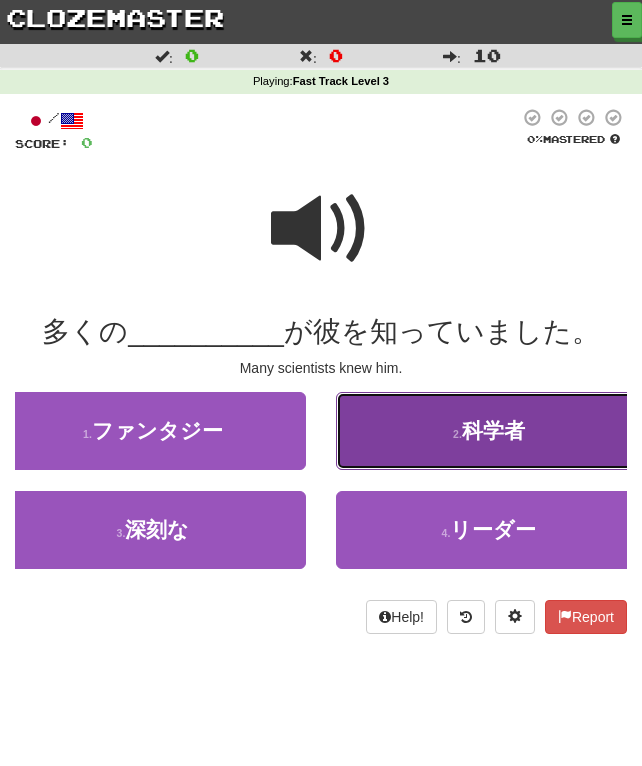 click on "2 ." at bounding box center (457, 434) 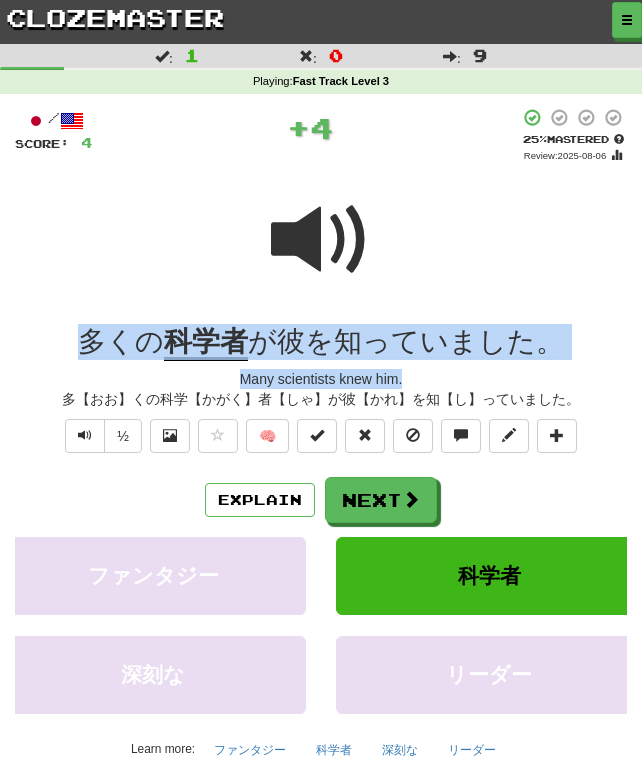 drag, startPoint x: 19, startPoint y: 339, endPoint x: 655, endPoint y: 363, distance: 636.4527 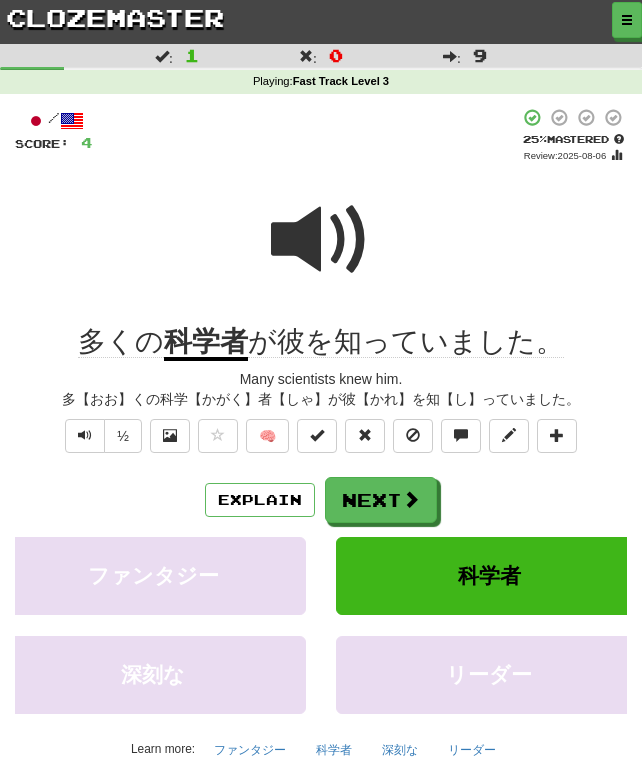 click on "Explain Next ファンタジー 科学者 深刻な リーダー Learn more: ファンタジー 科学者 深刻な リーダー" at bounding box center [321, 621] 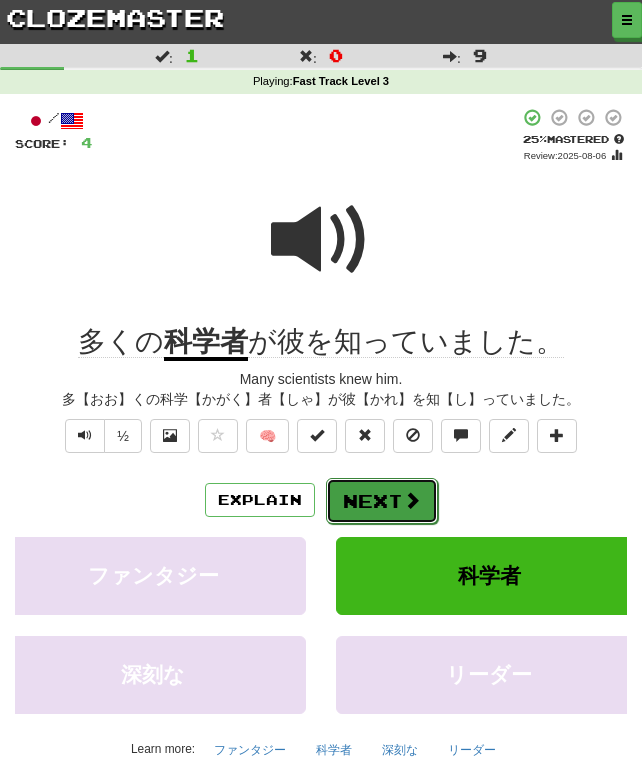 click on "Next" at bounding box center [382, 501] 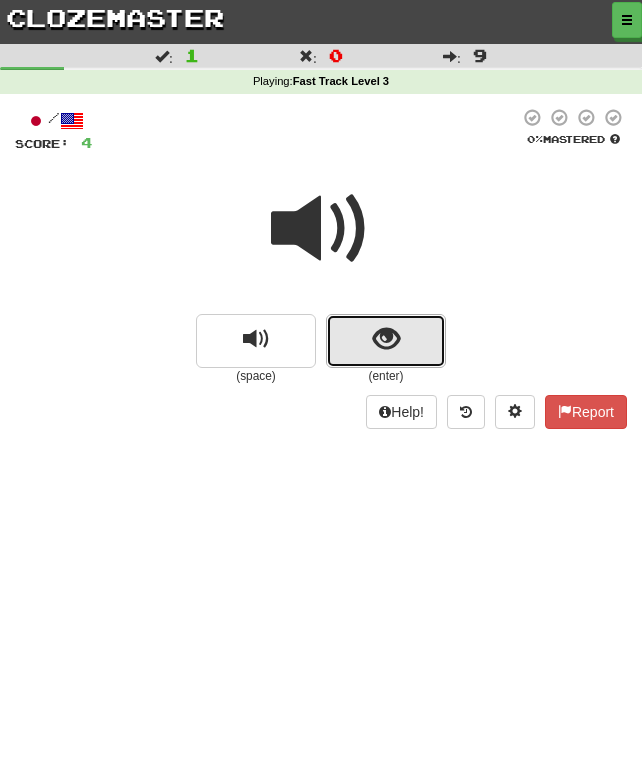 click at bounding box center [386, 341] 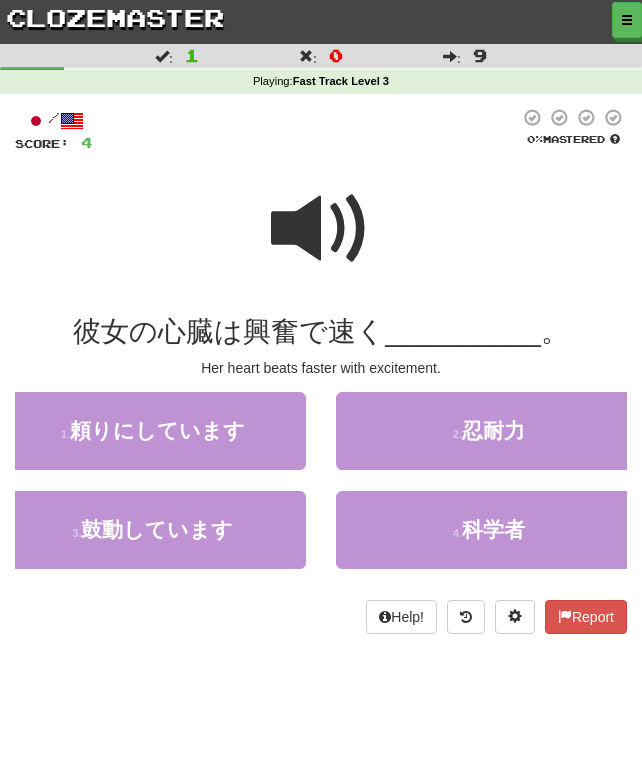 click at bounding box center [321, 229] 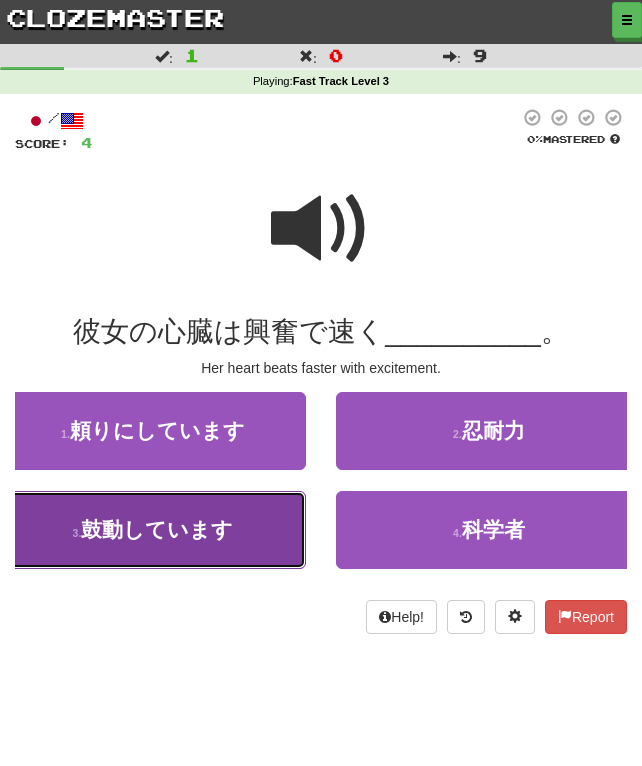 click on "鼓動しています" at bounding box center [157, 529] 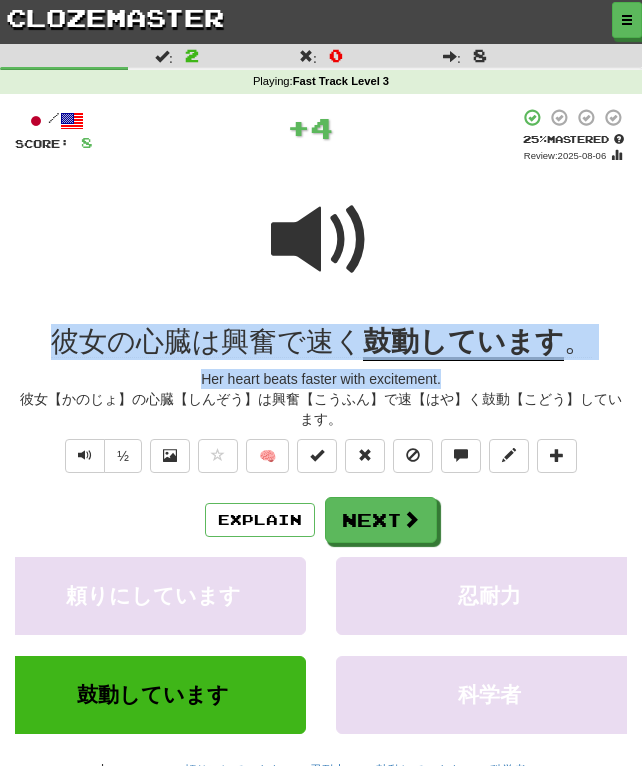 drag, startPoint x: 18, startPoint y: 327, endPoint x: 650, endPoint y: 373, distance: 633.6718 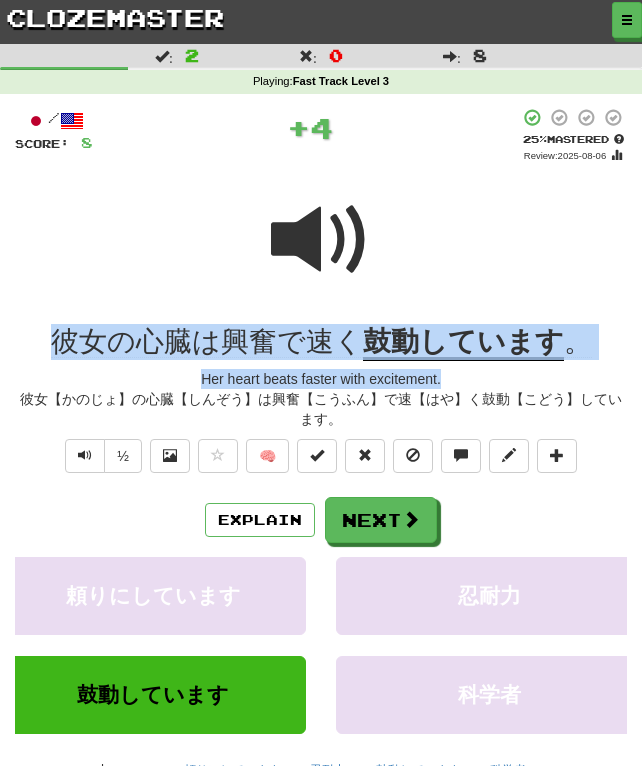 copy on "彼女の心臓は興奮で速く 鼓動しています 。 Her heart beats faster with excitement." 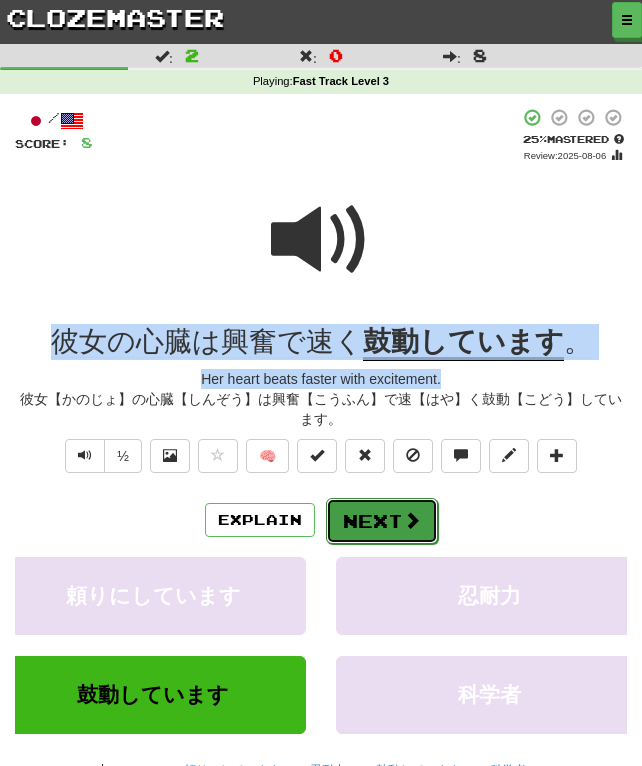 click on "Next" at bounding box center (382, 521) 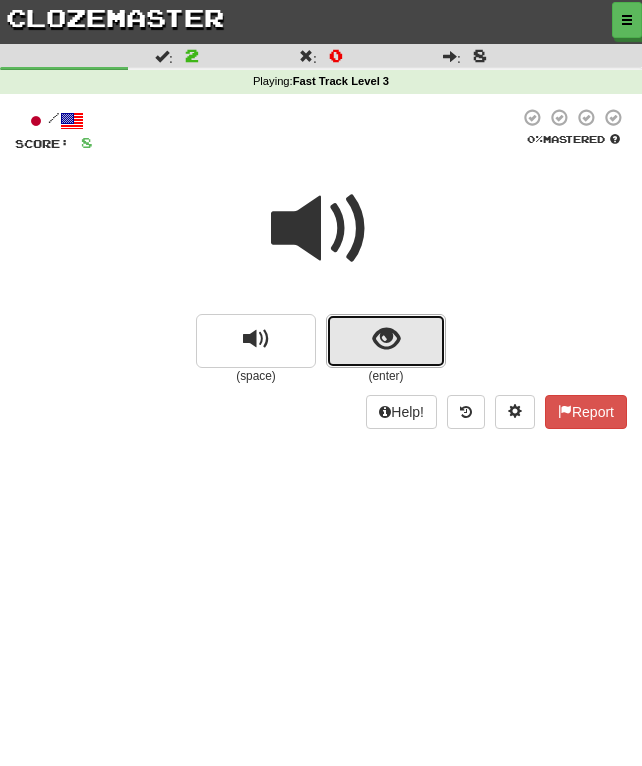 click at bounding box center (386, 341) 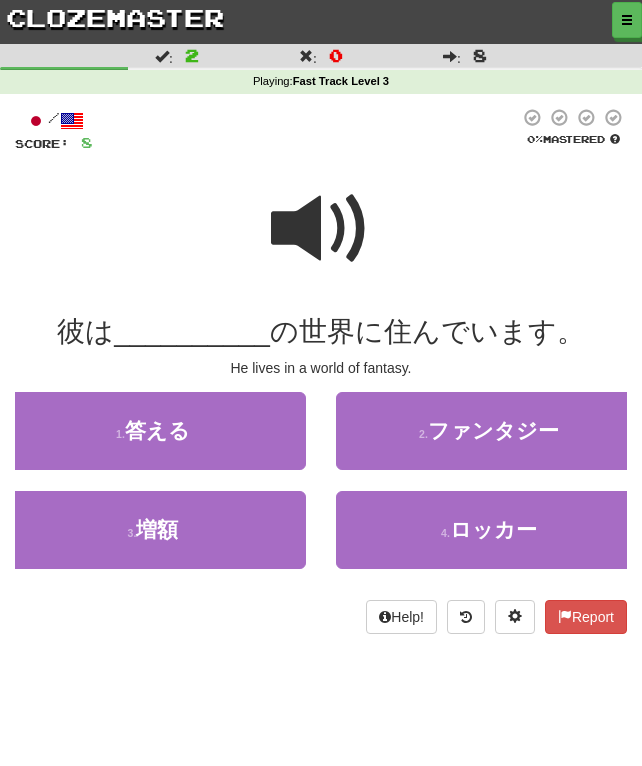 click at bounding box center [321, 229] 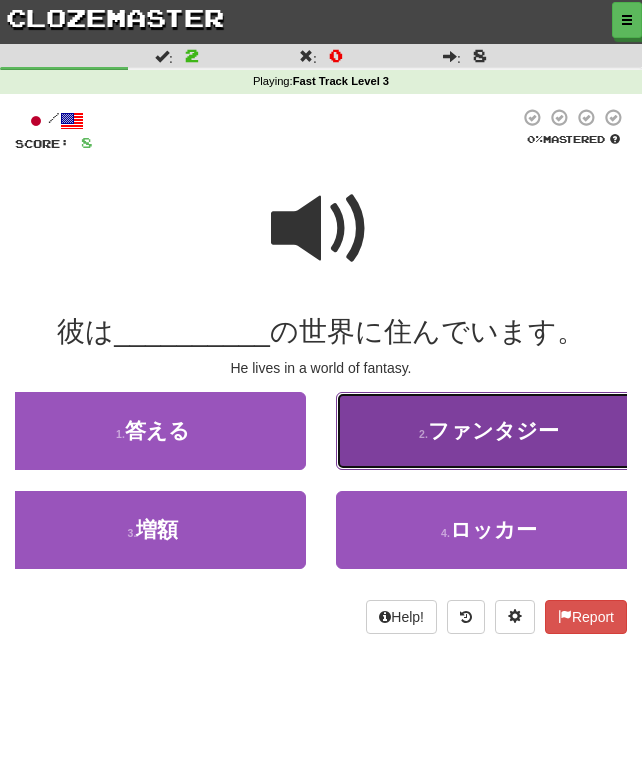 click on "ファンタジー" at bounding box center (493, 430) 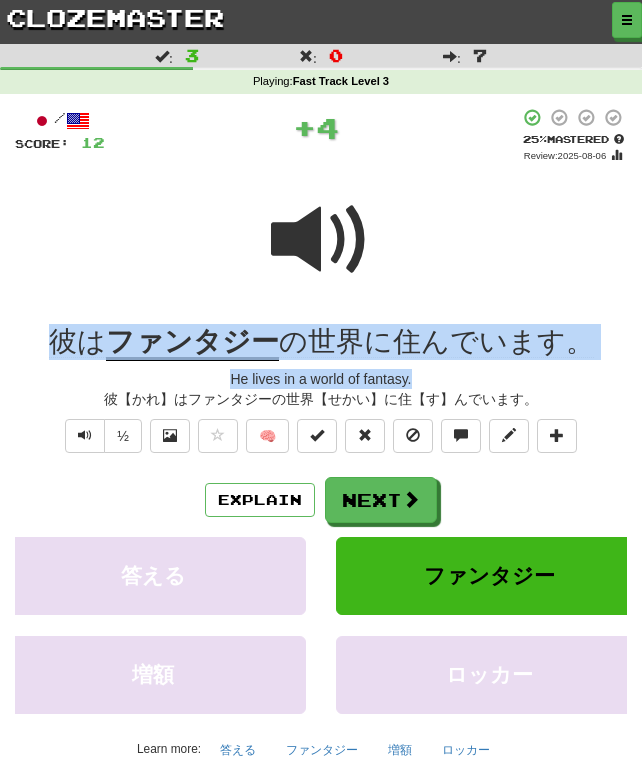 drag, startPoint x: 29, startPoint y: 345, endPoint x: 653, endPoint y: 373, distance: 624.62787 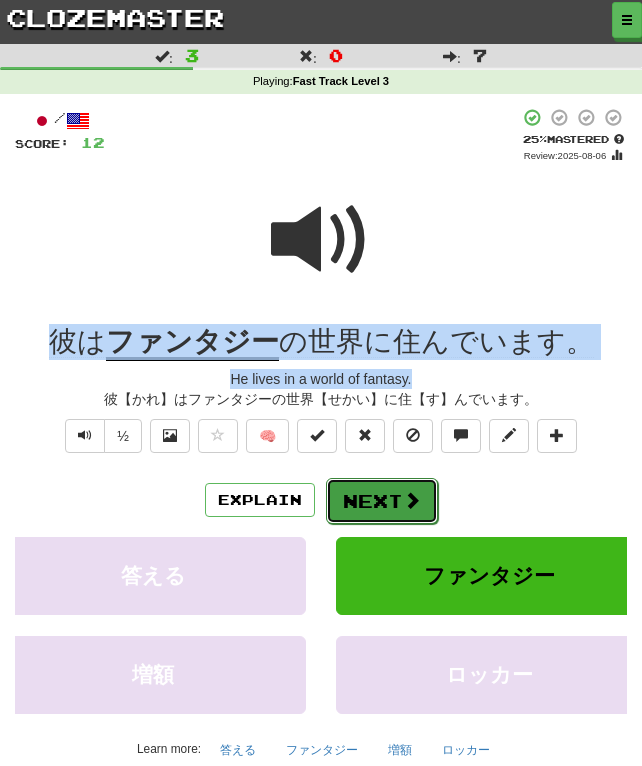 click on "Next" at bounding box center (382, 501) 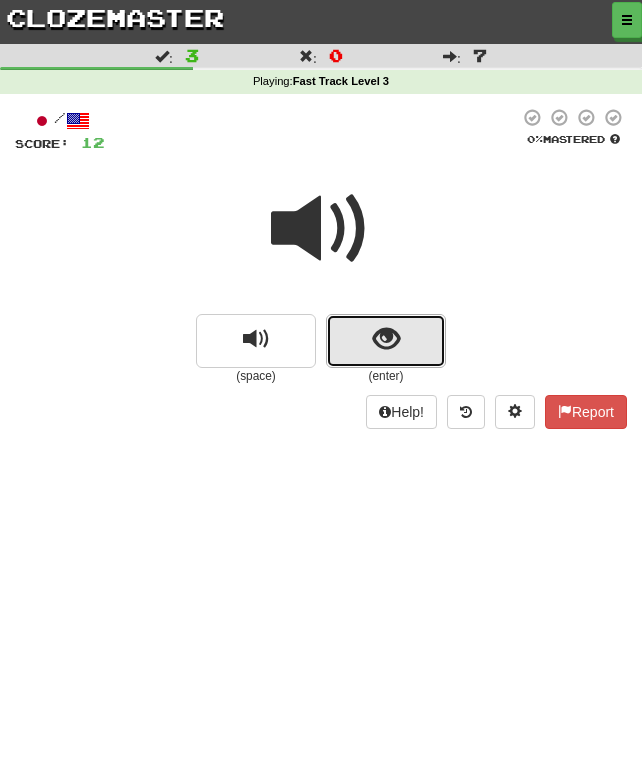 click at bounding box center (386, 341) 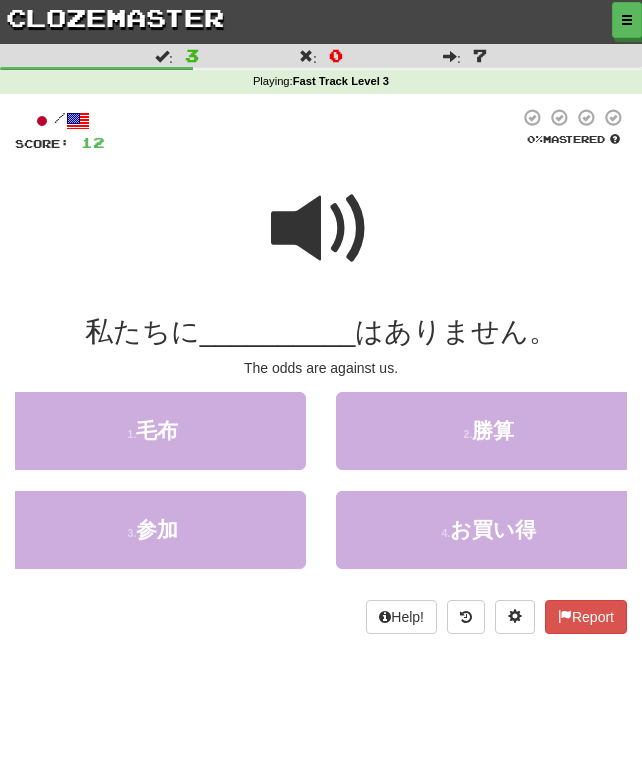 click at bounding box center (321, 229) 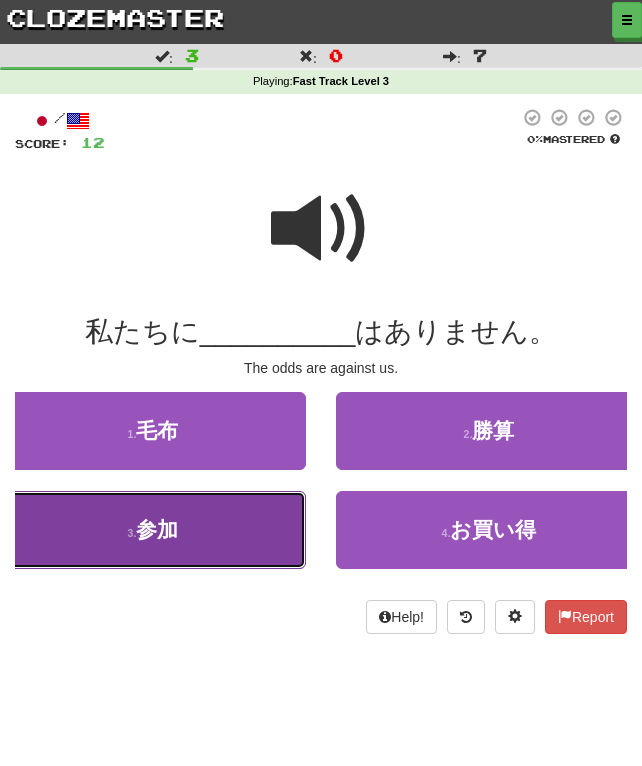 click on "3 .  参加" at bounding box center [153, 530] 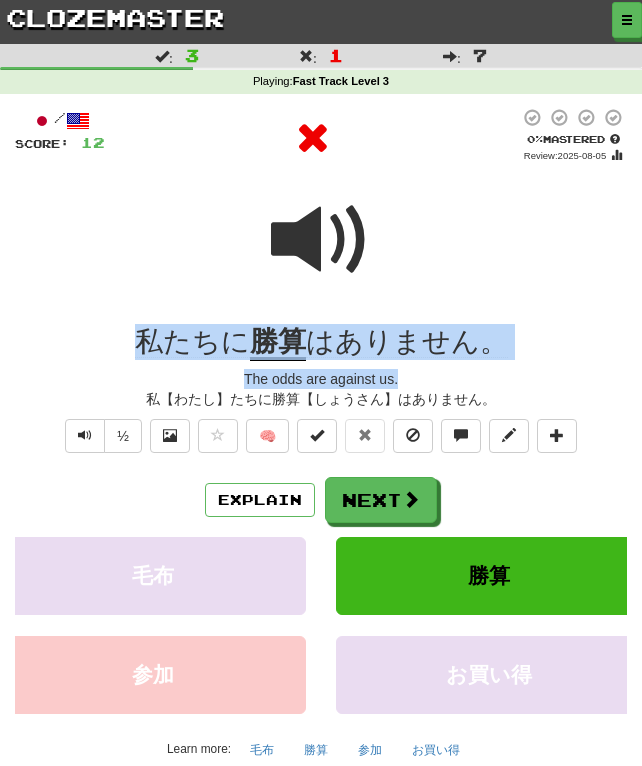 drag, startPoint x: 123, startPoint y: 345, endPoint x: 584, endPoint y: 382, distance: 462.48242 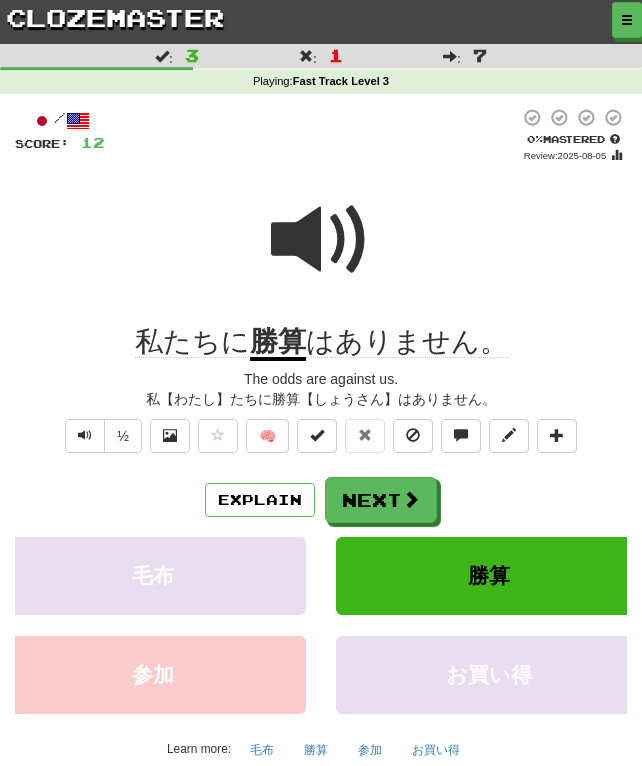 drag, startPoint x: 333, startPoint y: 323, endPoint x: 561, endPoint y: 366, distance: 232.0194 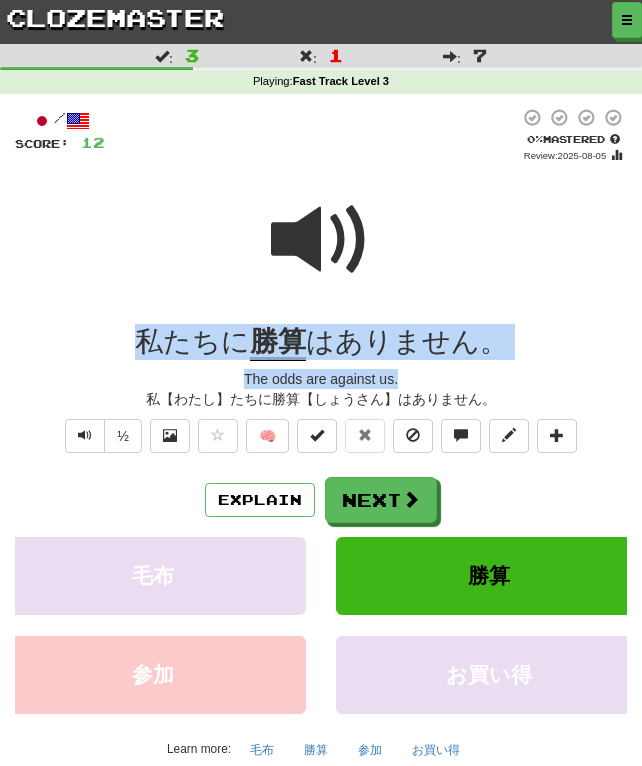 drag, startPoint x: 111, startPoint y: 332, endPoint x: 594, endPoint y: 374, distance: 484.82266 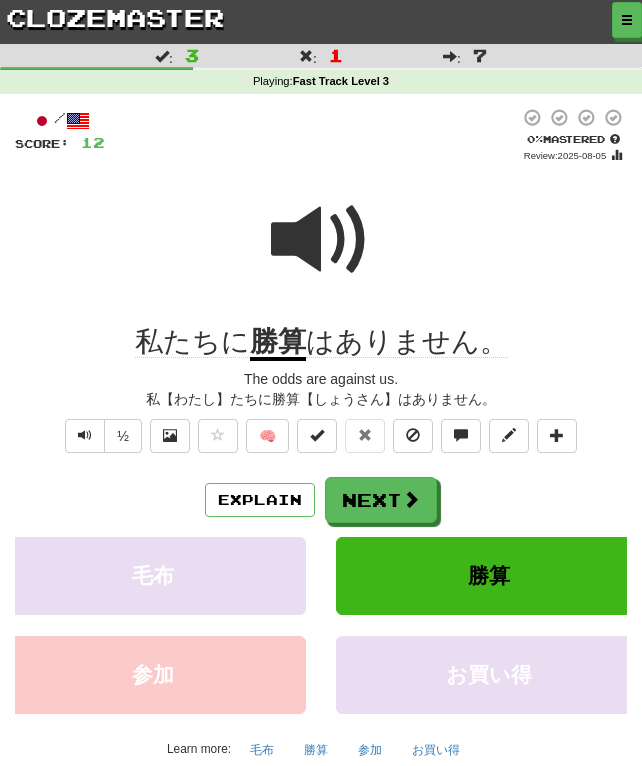 click on "/  Score:   12 0 %  Mastered Review:  2025-08-05 私たちに 勝算 はありません。 The odds are against us. 私【わたし】たちに勝算【しょうさん】はありません。 ½ 🧠 Explain Next 毛布 勝算 参加 お買い得 Learn more: 毛布 勝算 参加 お買い得  Help!  Report" at bounding box center (321, 458) 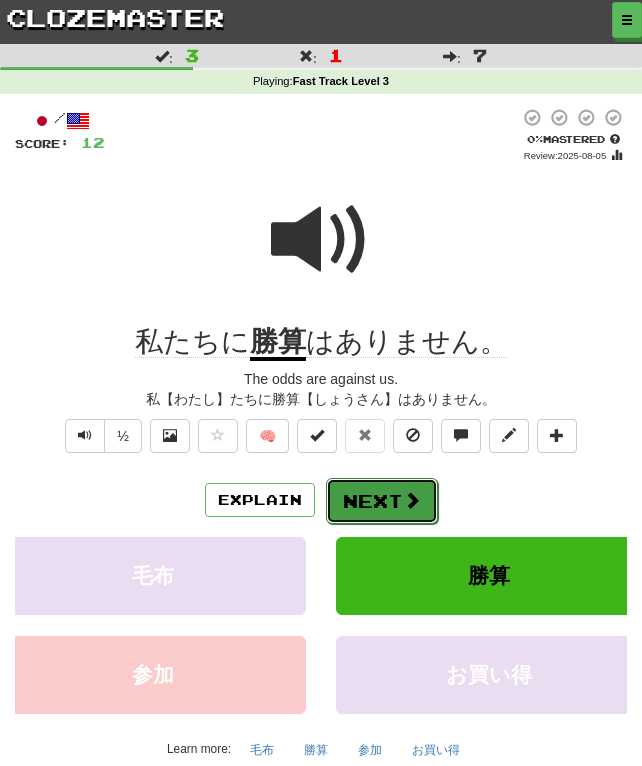 click at bounding box center [412, 500] 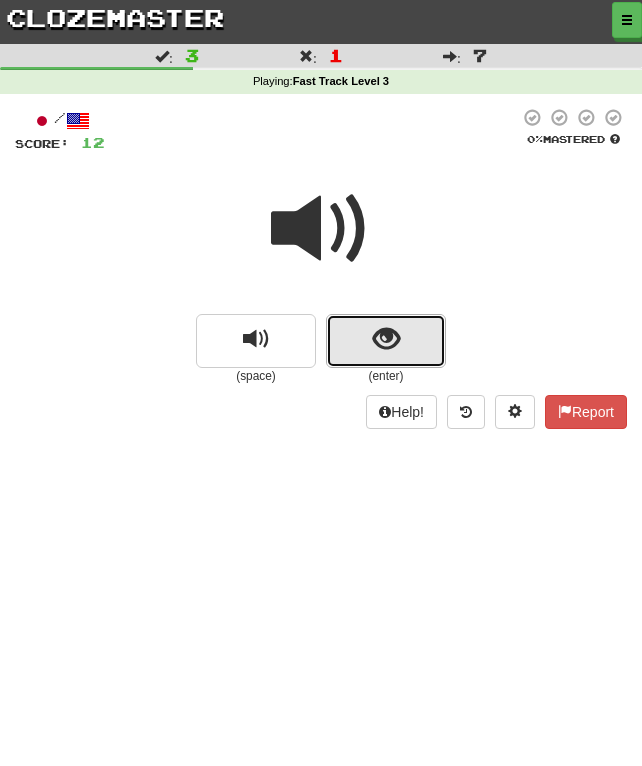 click at bounding box center (386, 339) 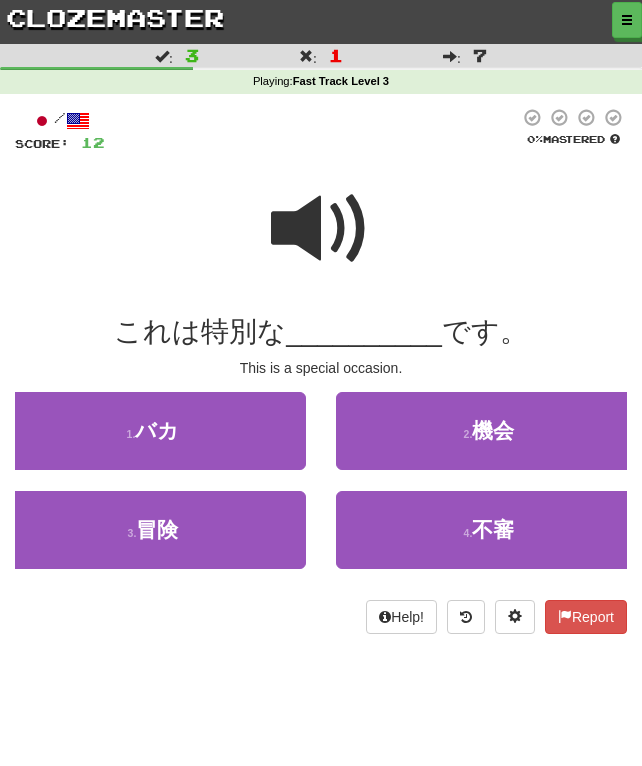 click at bounding box center (321, 229) 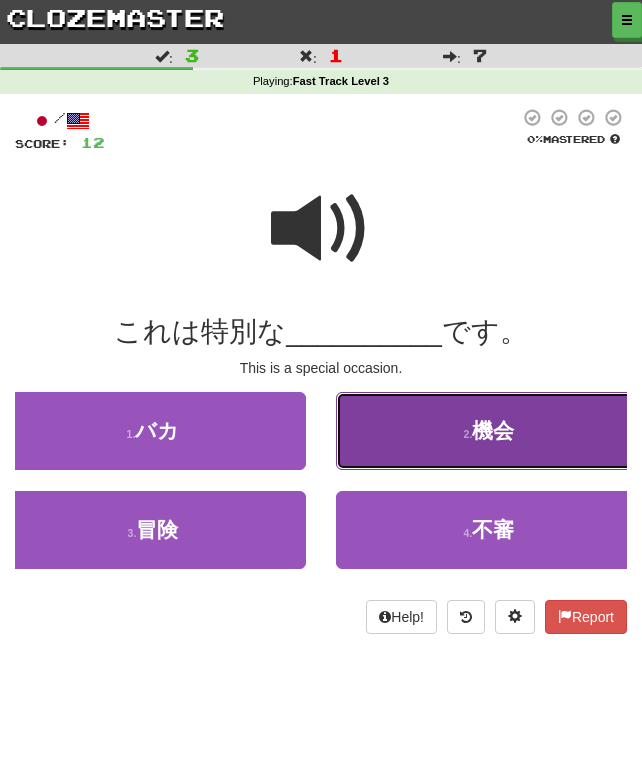 click on "2 .  機会" at bounding box center [489, 431] 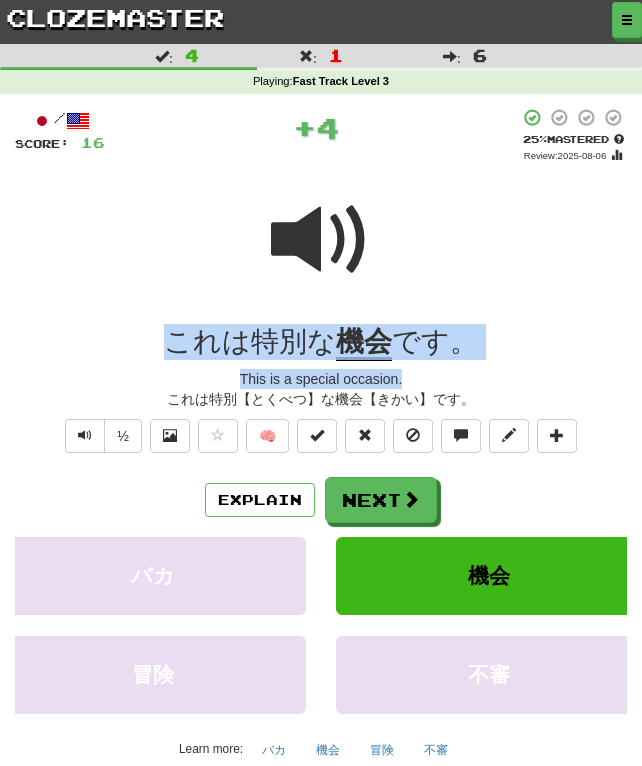 drag, startPoint x: 135, startPoint y: 312, endPoint x: 439, endPoint y: 376, distance: 310.66382 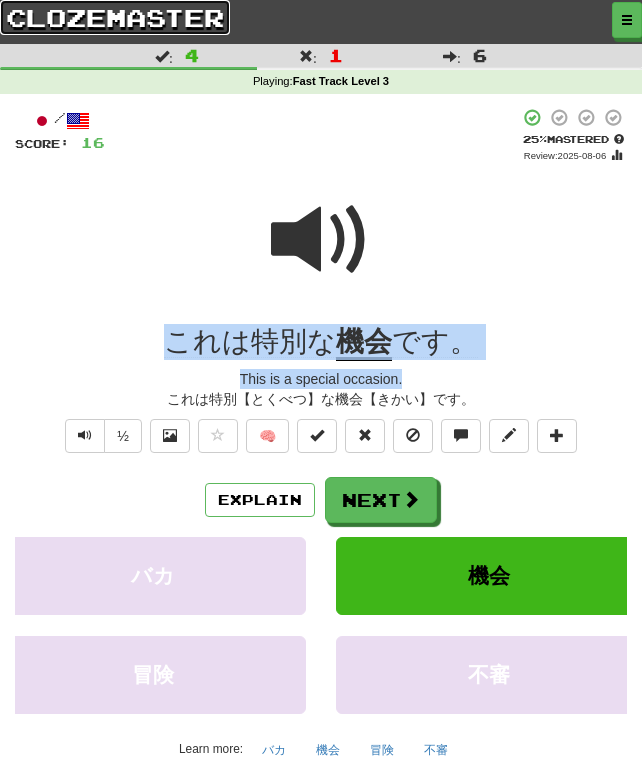 click on "clozemaster" at bounding box center [115, 17] 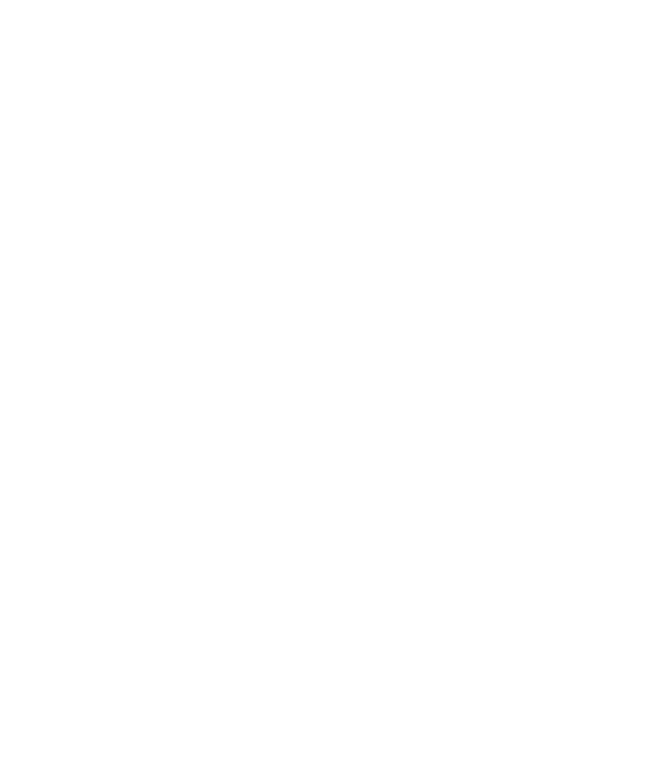 scroll, scrollTop: 0, scrollLeft: 0, axis: both 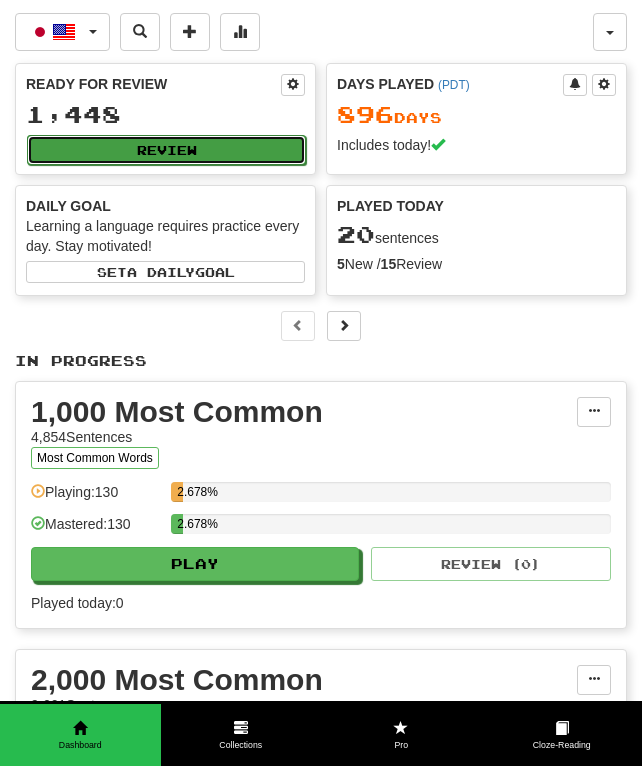 click on "Review" at bounding box center (166, 150) 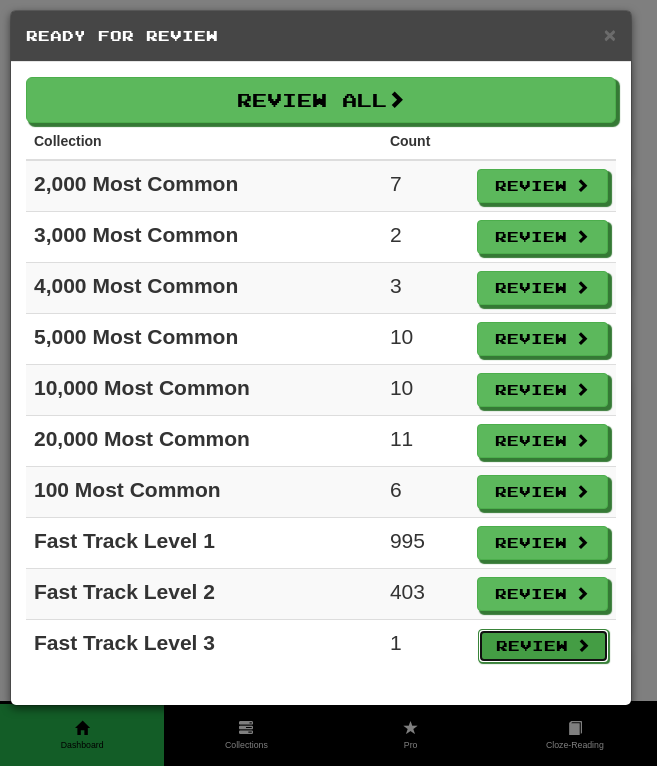 click on "Review" at bounding box center [544, 646] 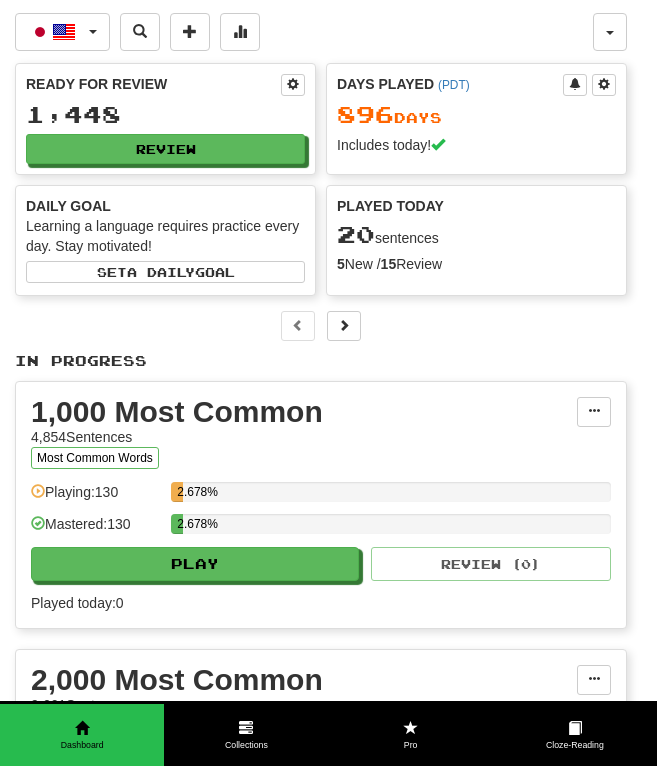 select on "**" 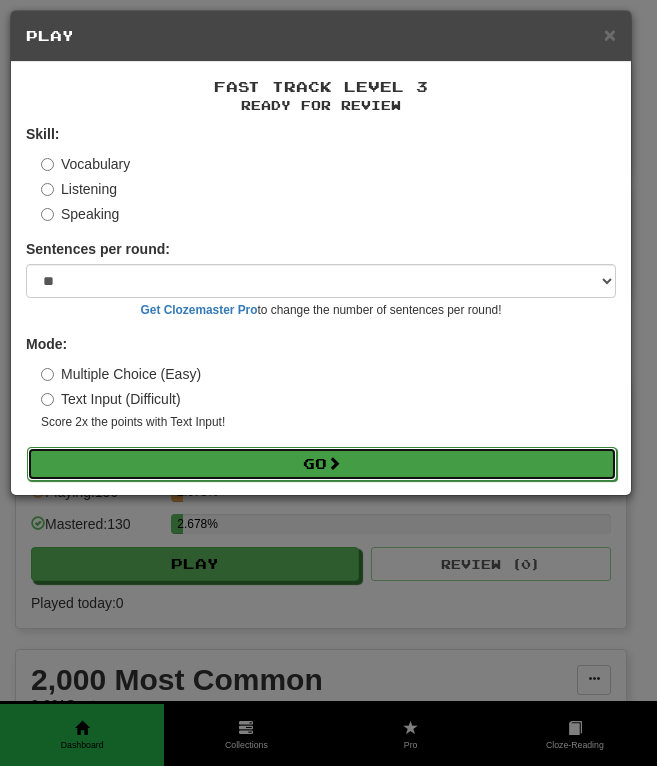 click on "Go" at bounding box center (322, 464) 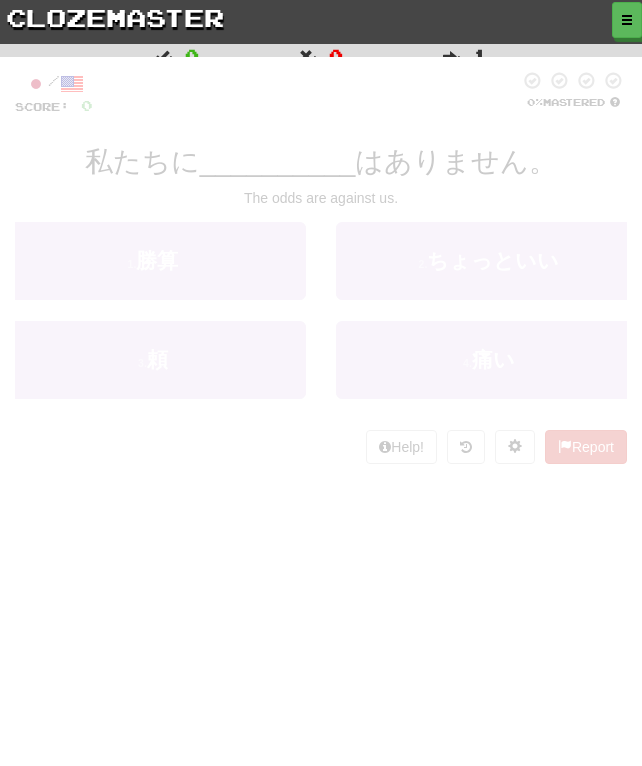 scroll, scrollTop: 0, scrollLeft: 0, axis: both 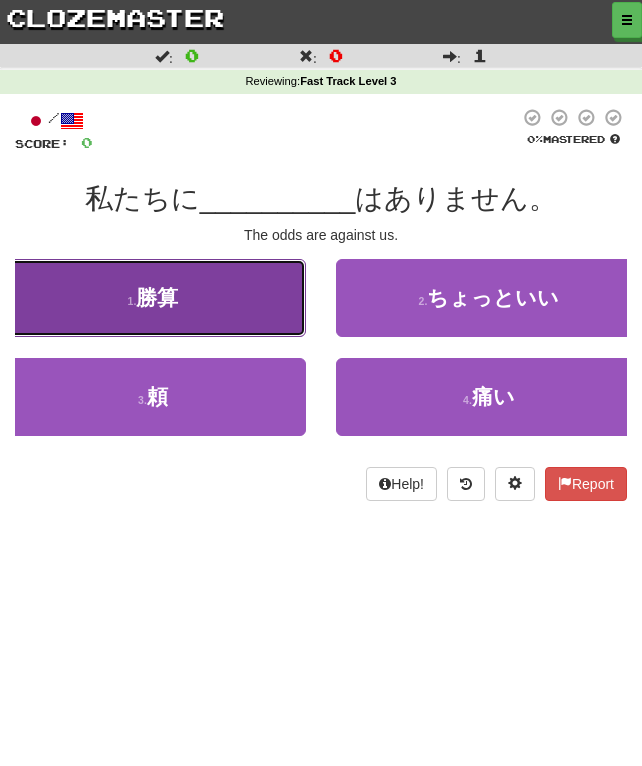click on "1 .  勝算" at bounding box center [153, 298] 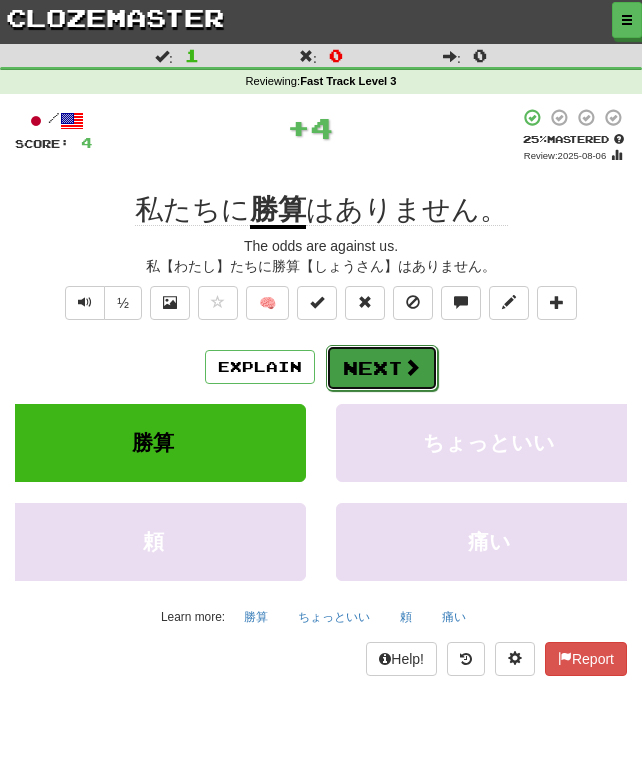 click on "Next" at bounding box center [382, 368] 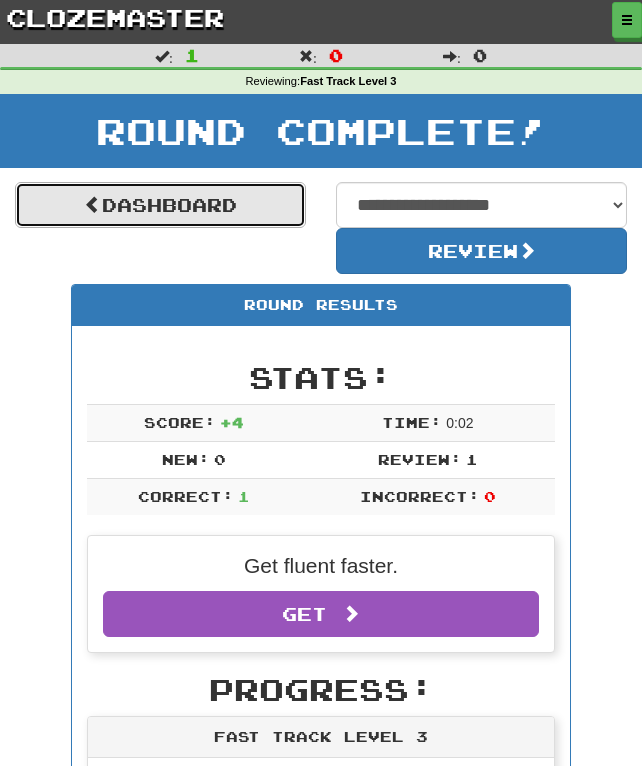 click on "Dashboard" at bounding box center (160, 205) 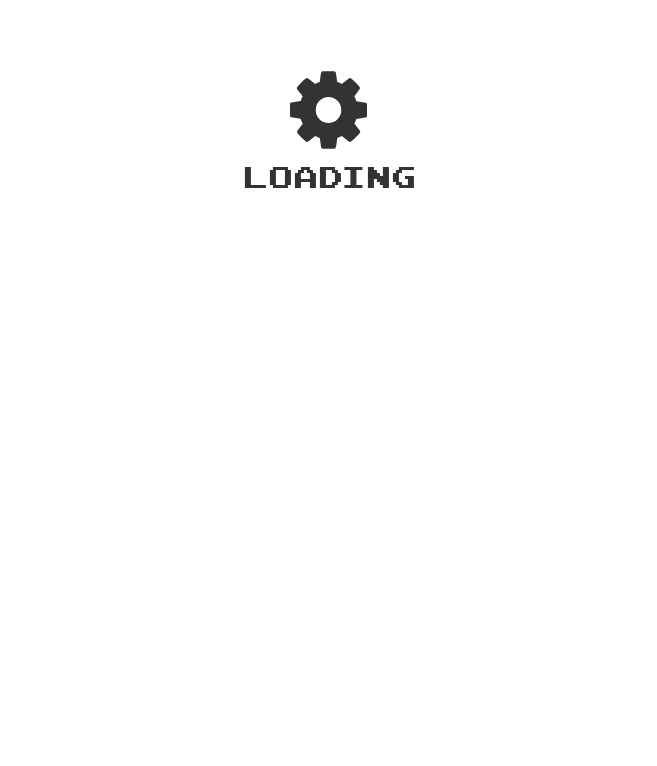 scroll, scrollTop: 0, scrollLeft: 0, axis: both 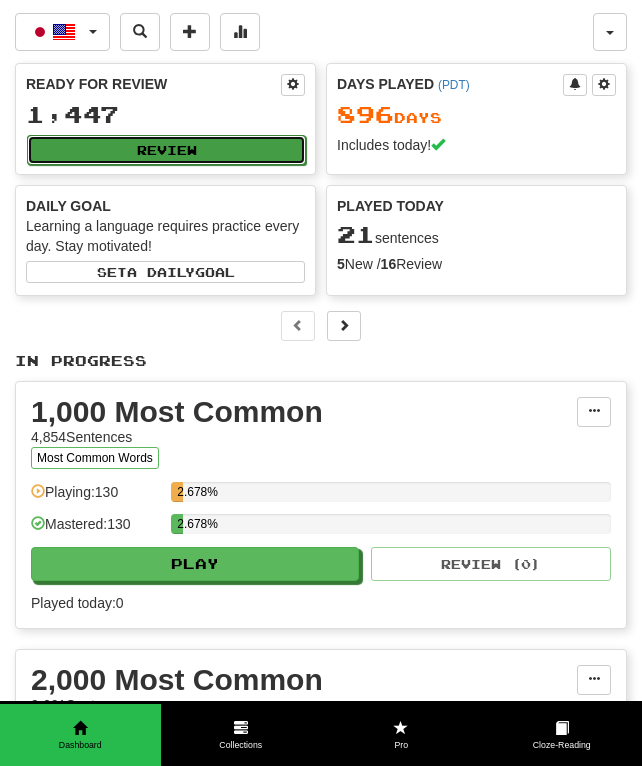 click on "Review" at bounding box center (166, 150) 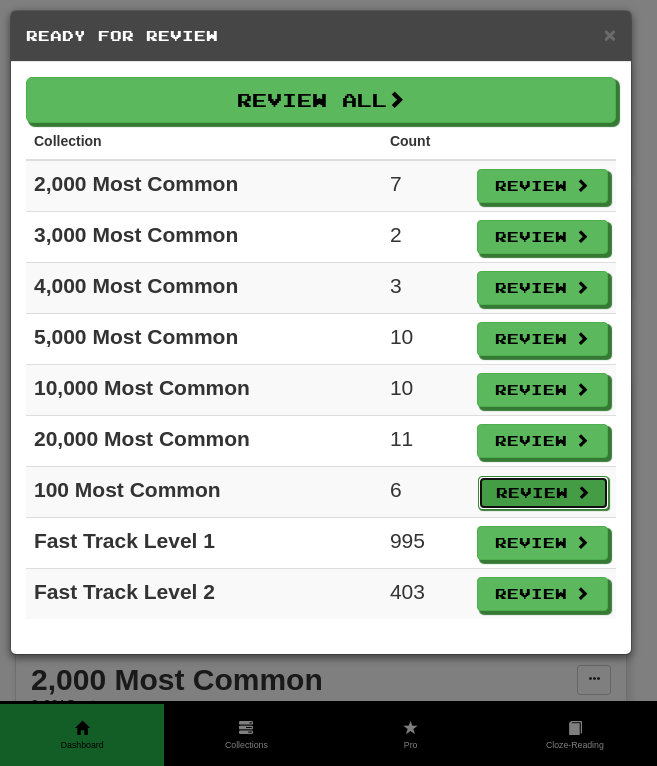 click on "Review" at bounding box center [544, 493] 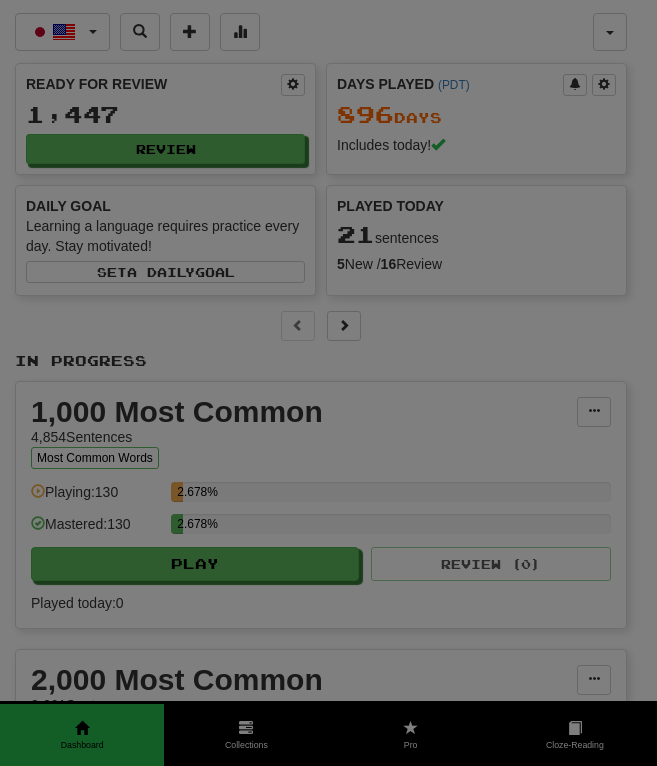 select on "**" 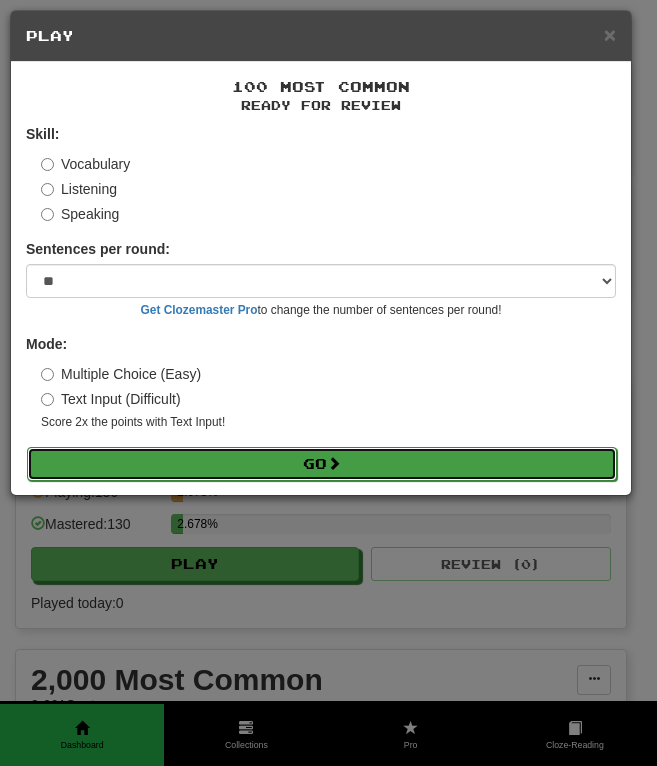 click on "Go" at bounding box center (322, 464) 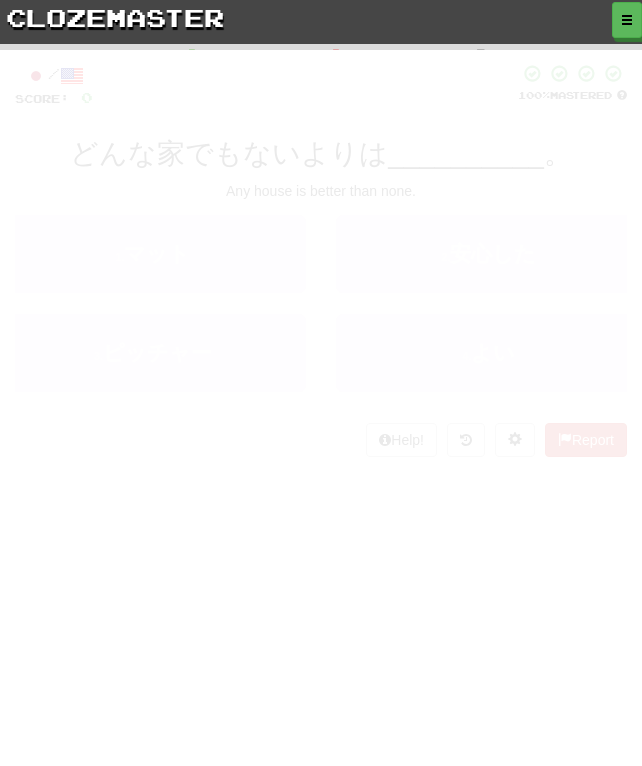 scroll, scrollTop: 0, scrollLeft: 0, axis: both 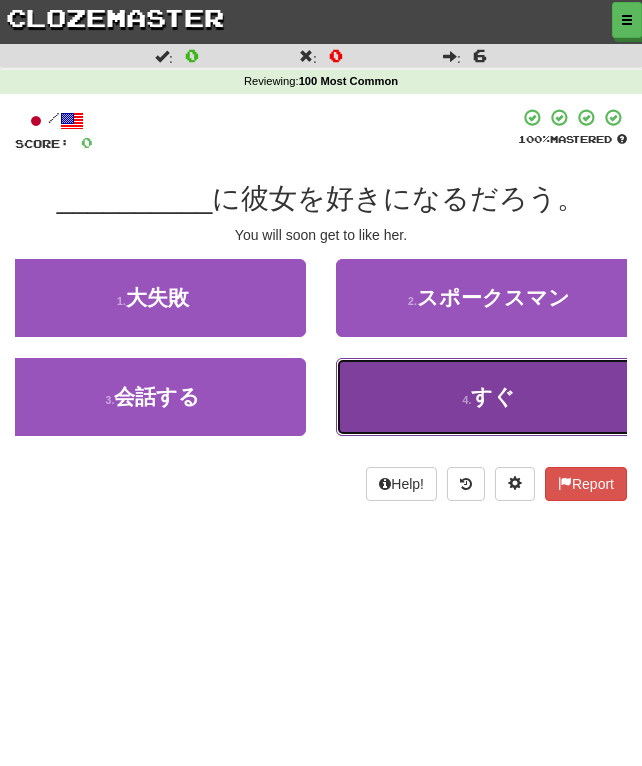 click on "4 .  すぐ" at bounding box center [489, 397] 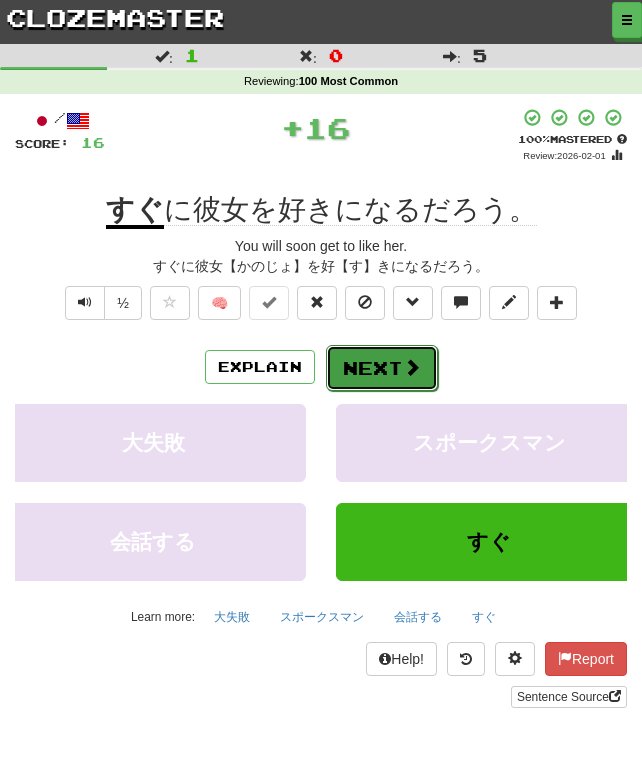 click on "Next" at bounding box center (382, 368) 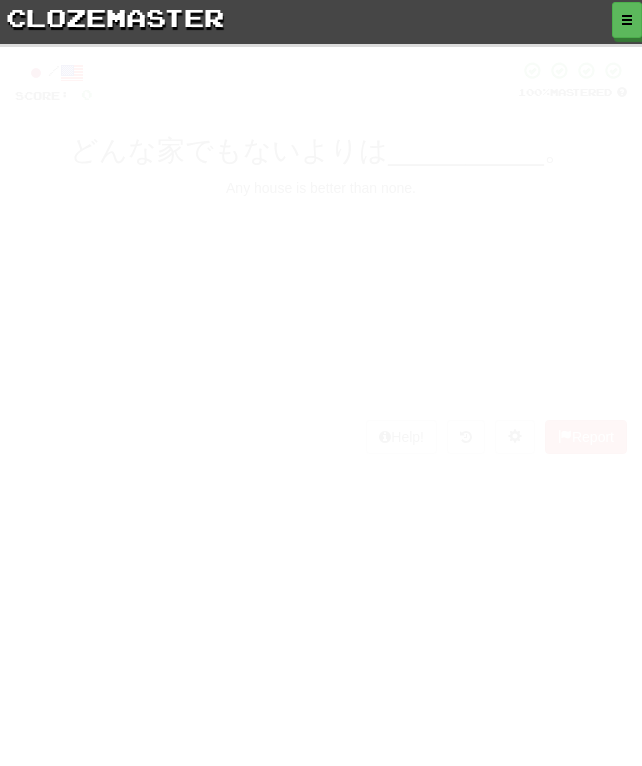 scroll, scrollTop: 0, scrollLeft: 0, axis: both 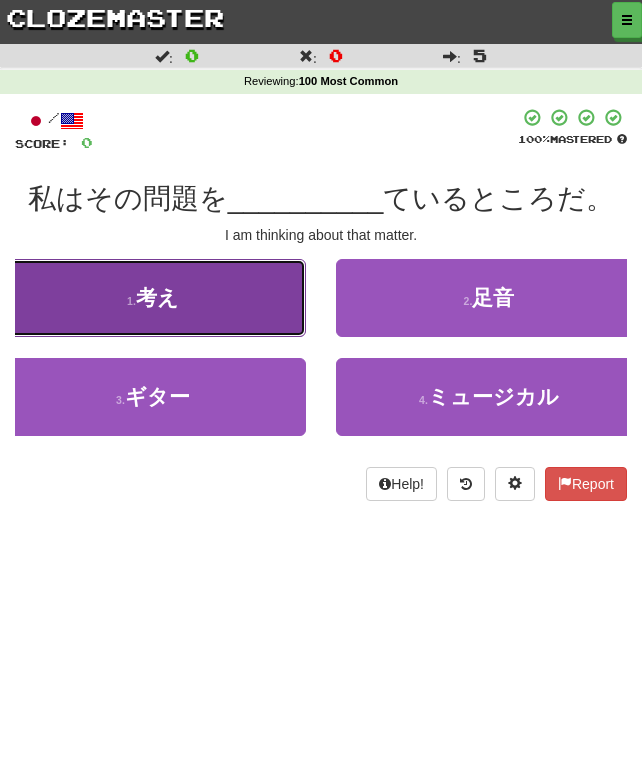 click on "考え" at bounding box center [157, 297] 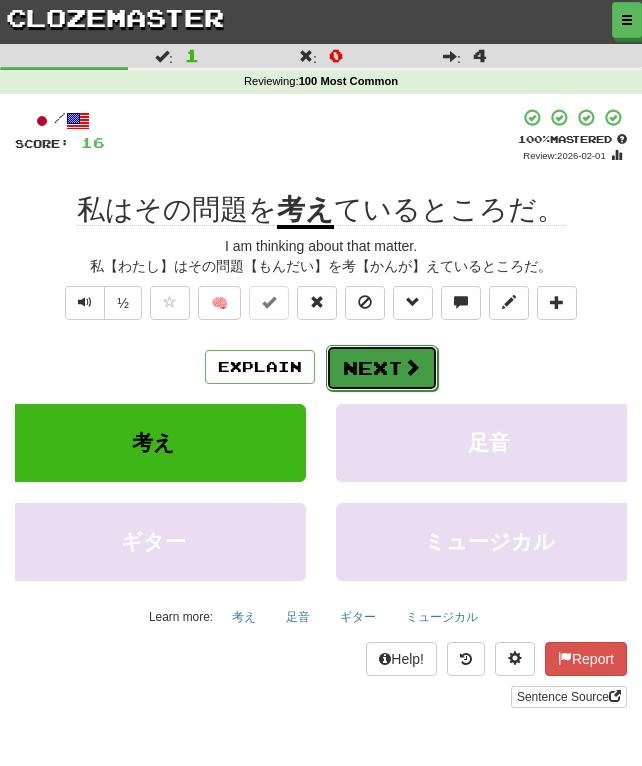 click on "Next" at bounding box center (382, 368) 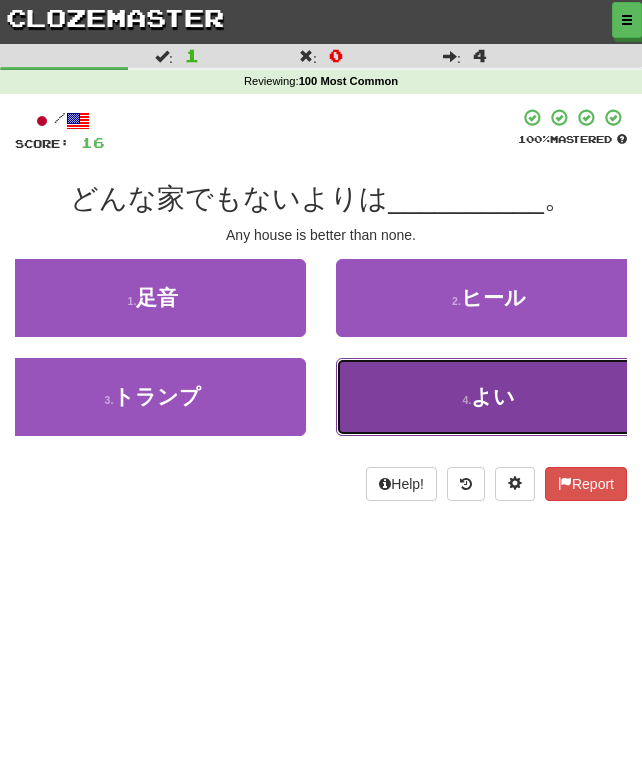 click on "4 .  よい" at bounding box center (489, 397) 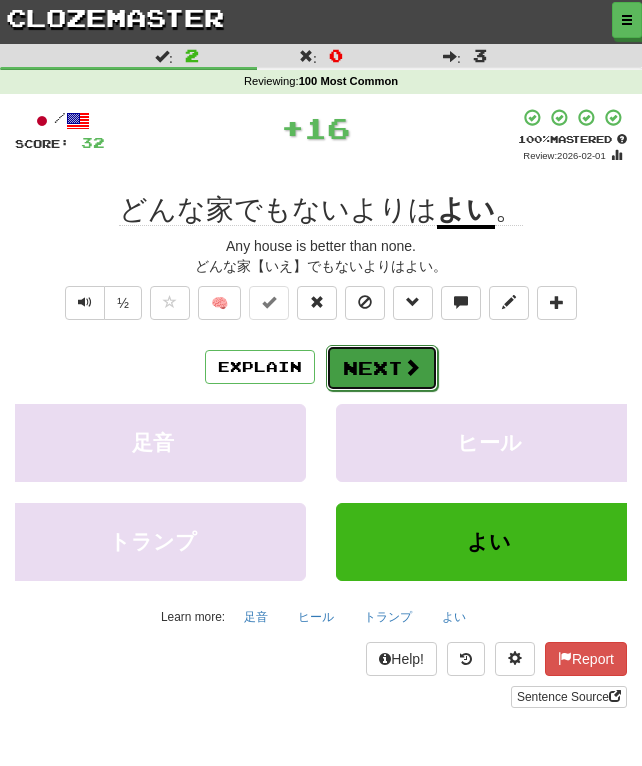 click on "Next" at bounding box center [382, 368] 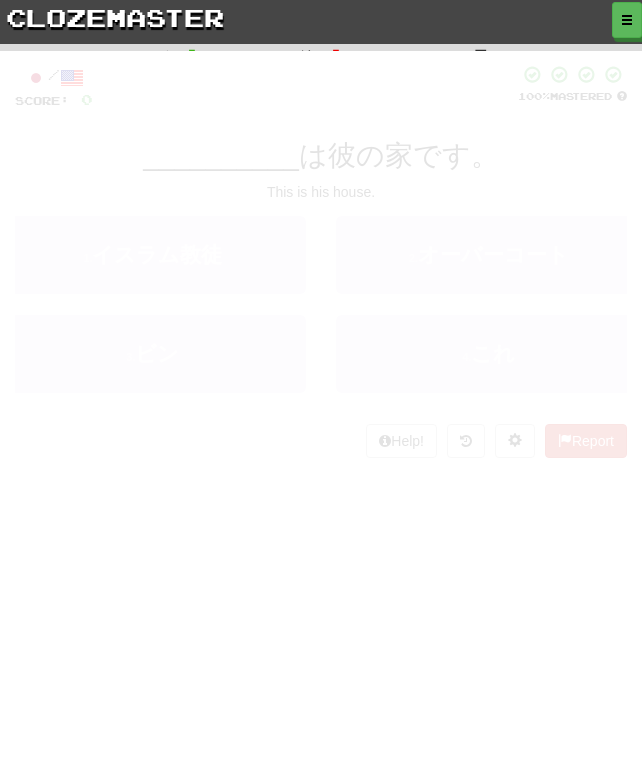 scroll, scrollTop: 0, scrollLeft: 0, axis: both 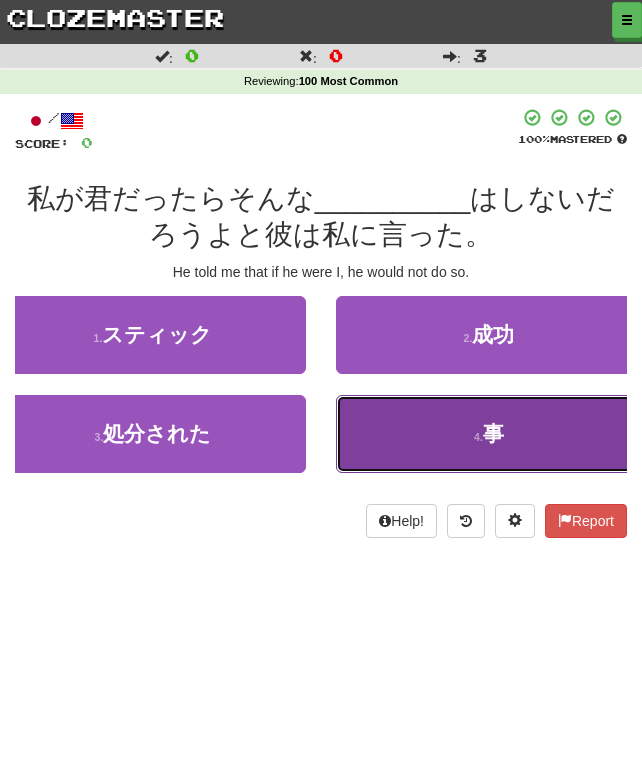 click on "4 .  事" at bounding box center (489, 434) 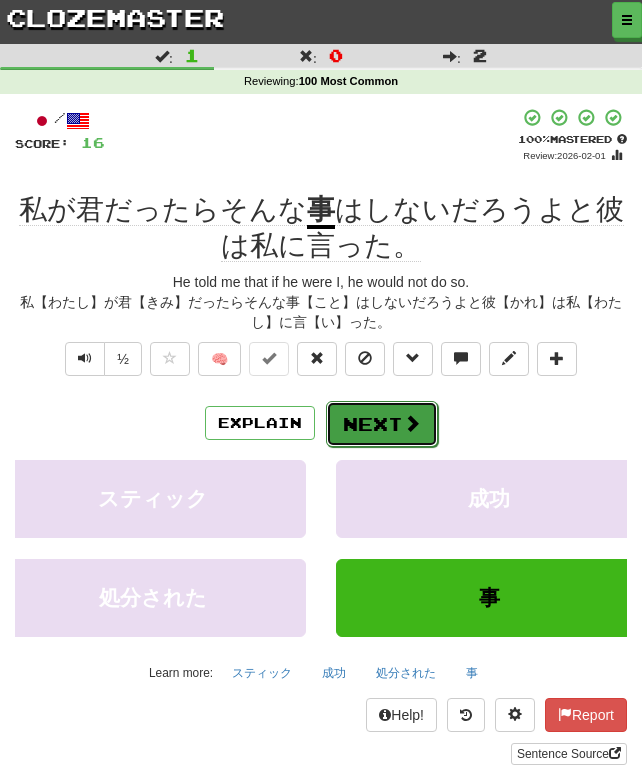 click on "Next" at bounding box center (382, 424) 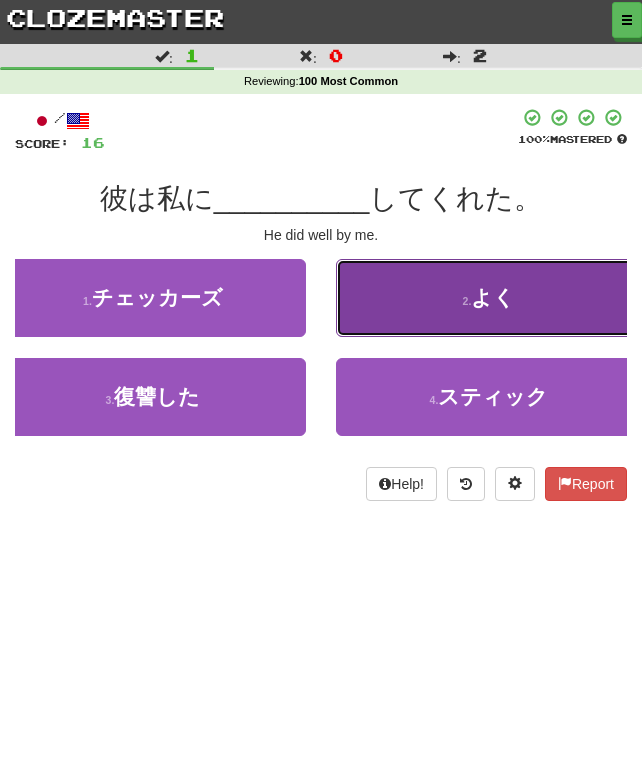click on "よく" at bounding box center (493, 297) 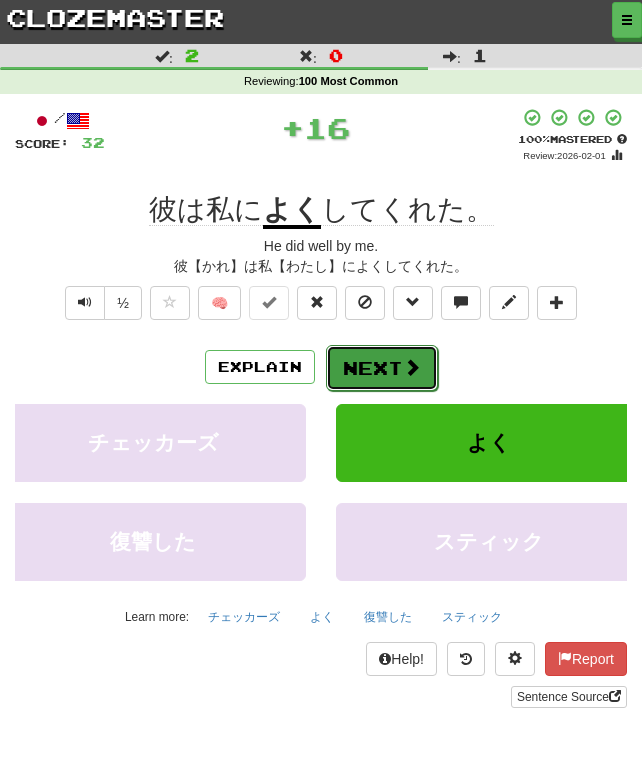 click on "Next" at bounding box center [382, 368] 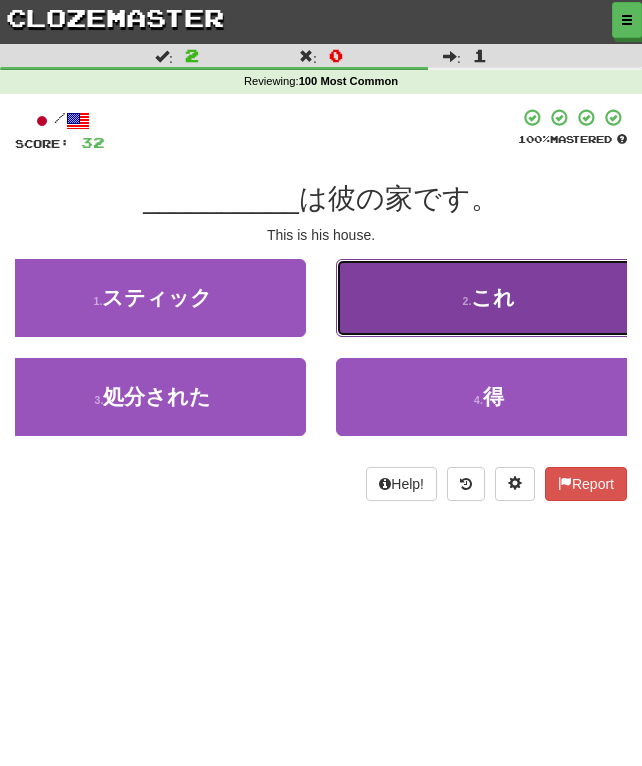 click on "2 .  これ" at bounding box center [489, 298] 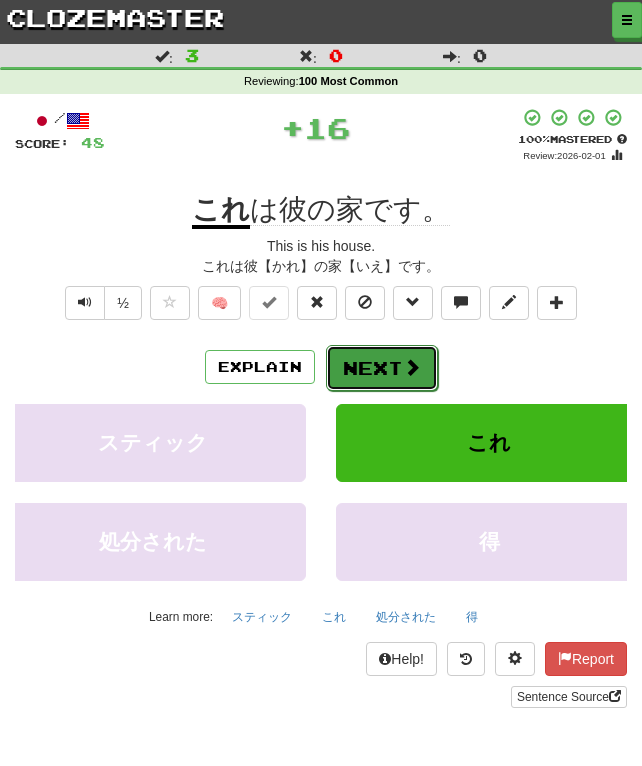 click on "Next" at bounding box center [382, 368] 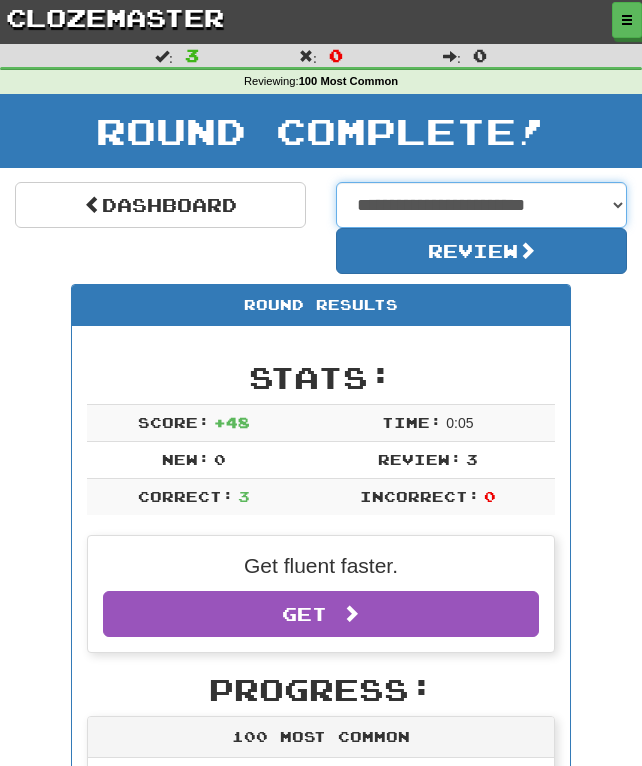 click on "**********" at bounding box center [481, 205] 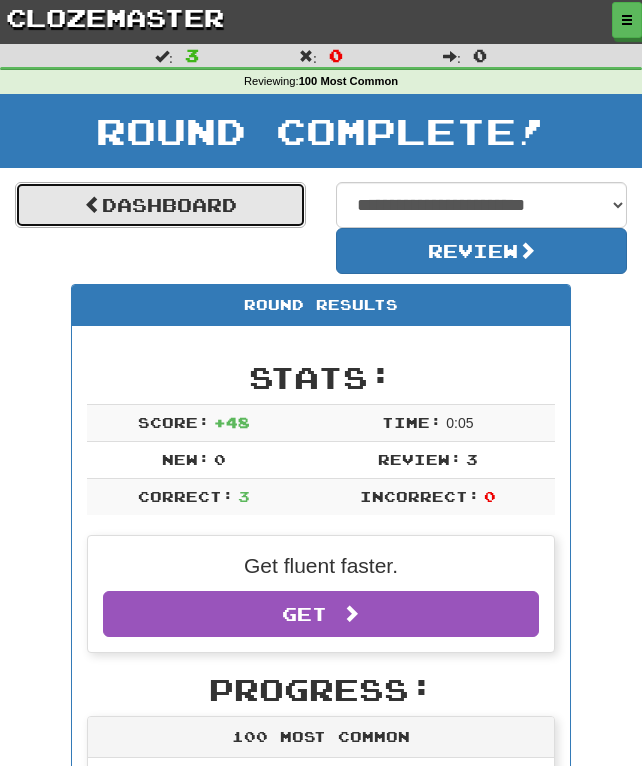 click on "Dashboard" at bounding box center (160, 205) 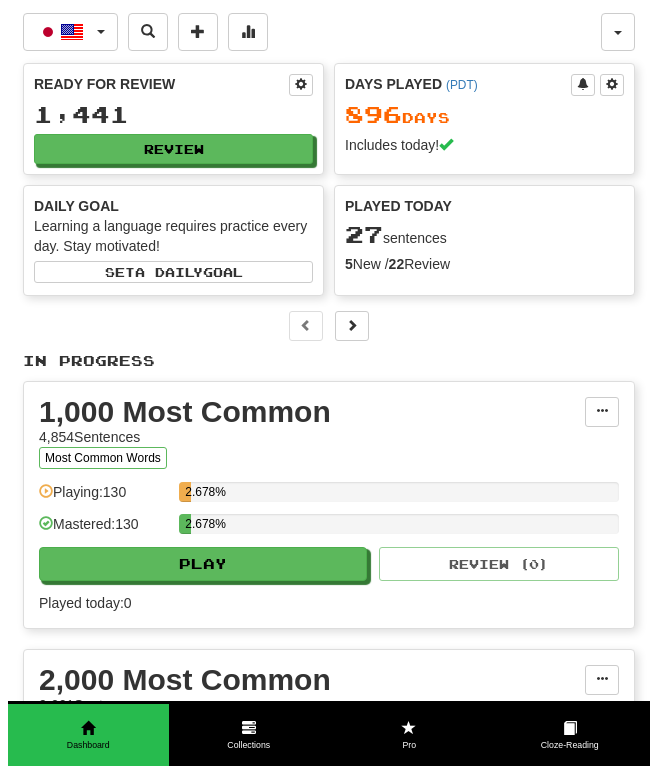 scroll, scrollTop: 0, scrollLeft: 0, axis: both 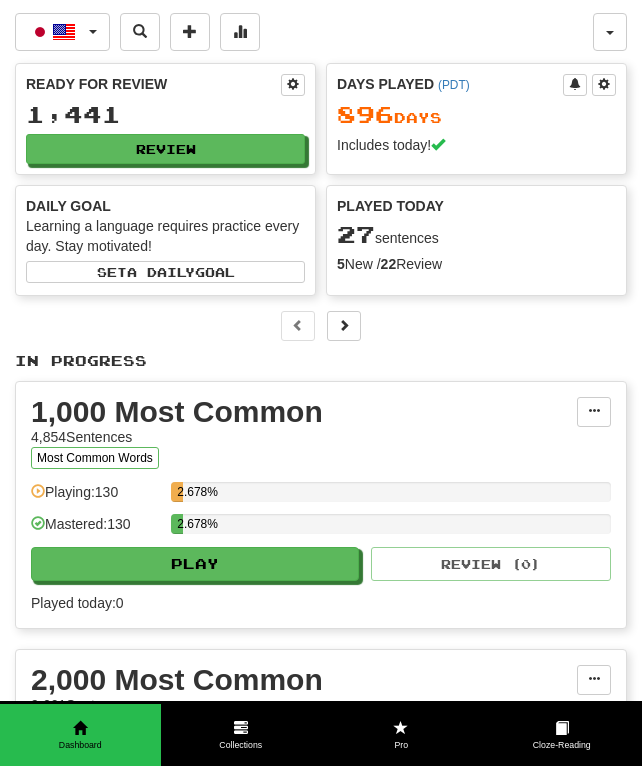 click on "Score 256,070  Playing:  4,257  Mastered:  3,811 Ready for Review 1,441   Review Days Played   ( [TIMEZONE] ) 896  Day s Includes today!  Daily Goal Learning a language requires practice every day. Stay motivated! Set  a daily  goal Played Today 27  sentences 5  New /  22  Review Full History  Level 111 8,288  more points to level  112 Leaderboard 48 th View Favorites 0 View Play" at bounding box center [321, 179] 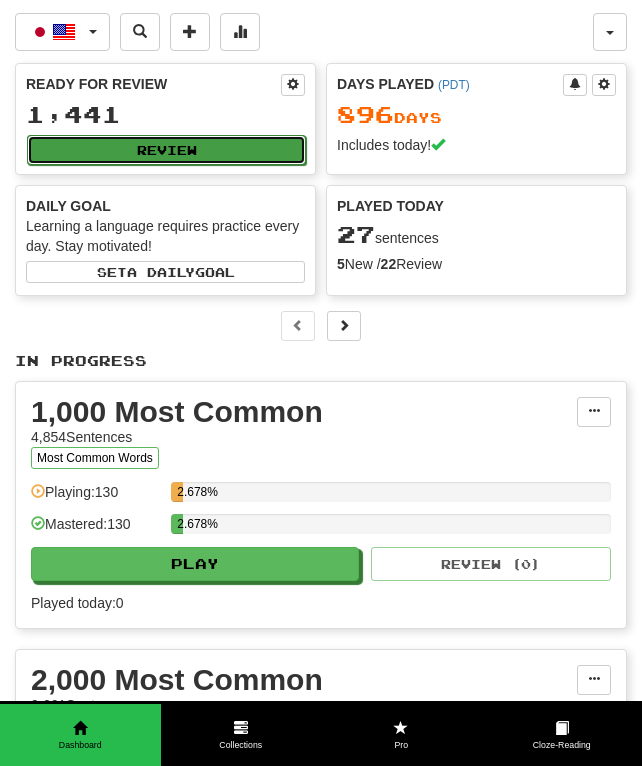 click on "Review" at bounding box center [166, 150] 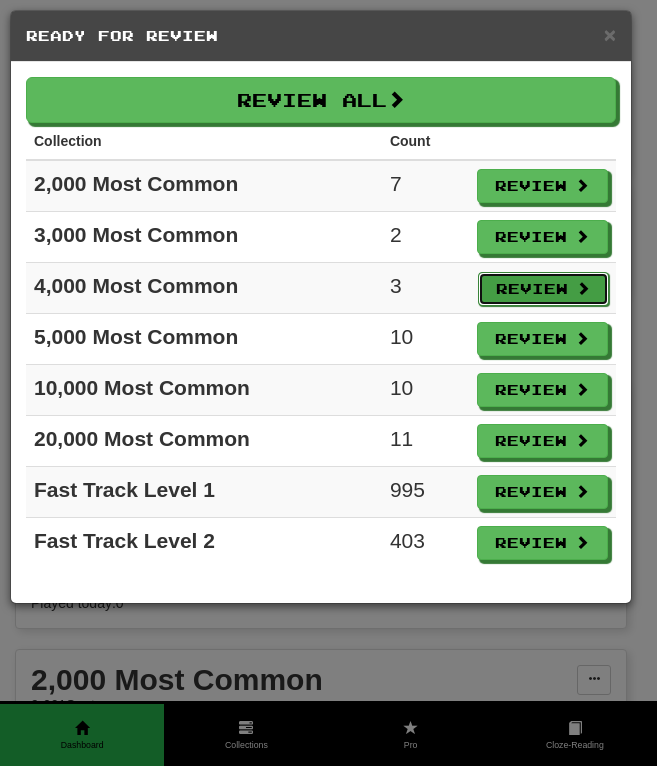 click on "Review" at bounding box center [544, 289] 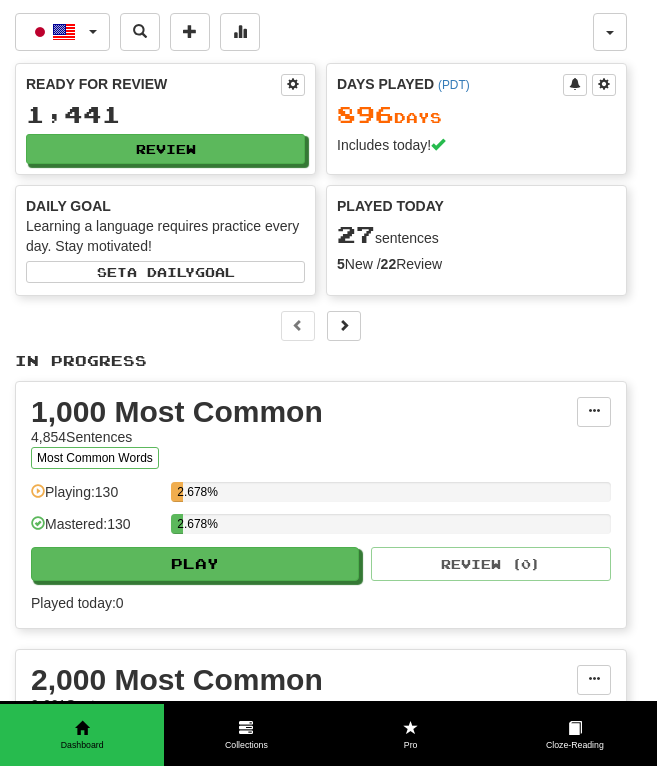 select on "**" 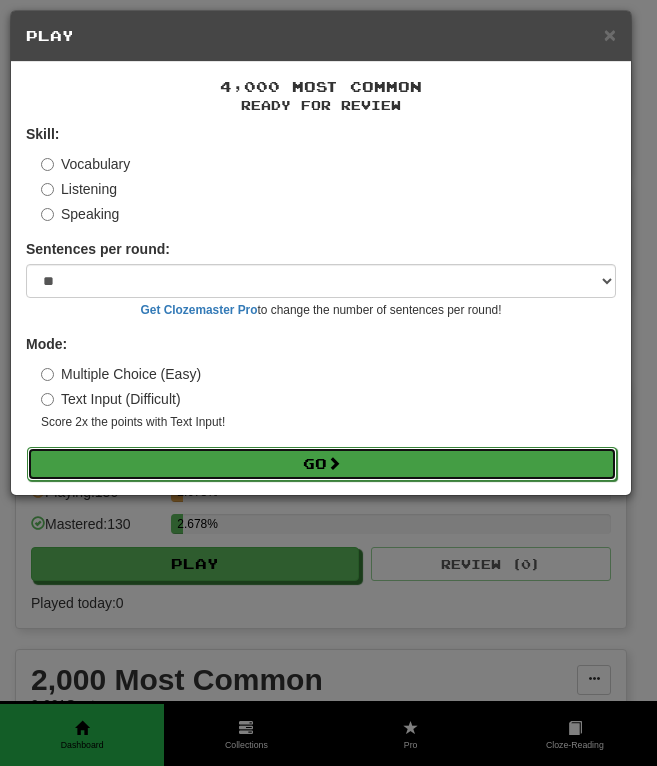 click on "Go" at bounding box center (322, 464) 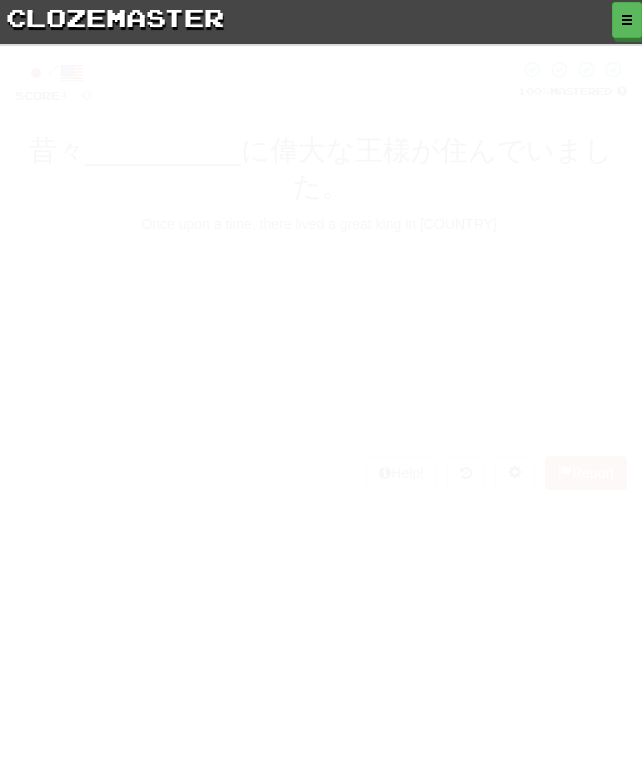 scroll, scrollTop: 0, scrollLeft: 0, axis: both 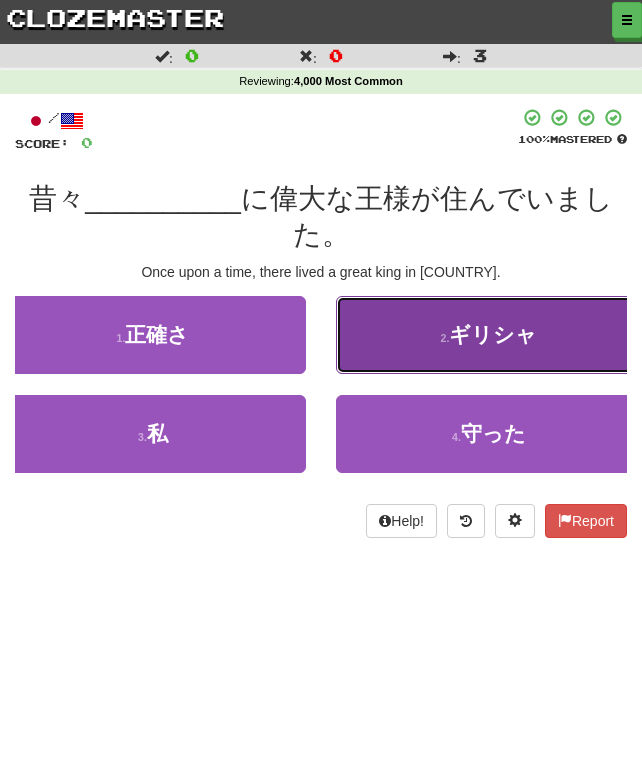 click on "ギリシャ" at bounding box center [493, 334] 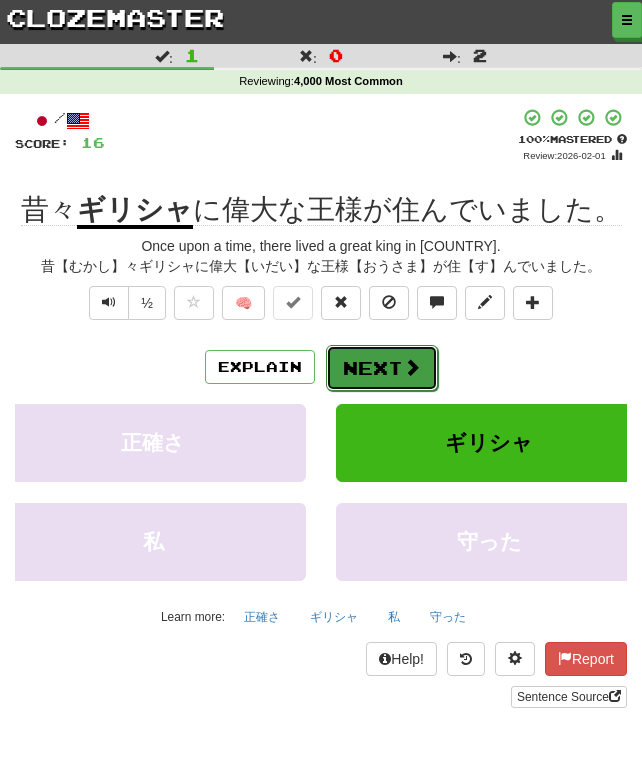 click on "Next" at bounding box center [382, 368] 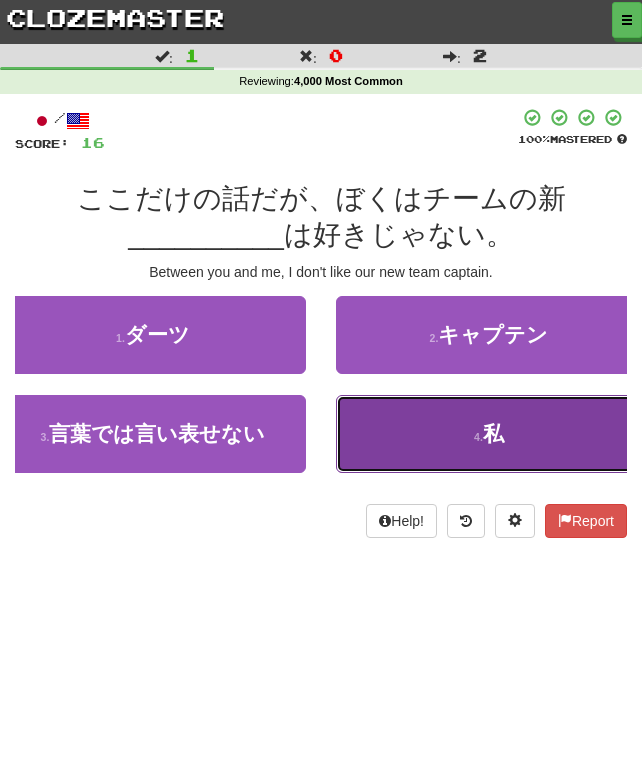click on "4 .  私" at bounding box center [489, 434] 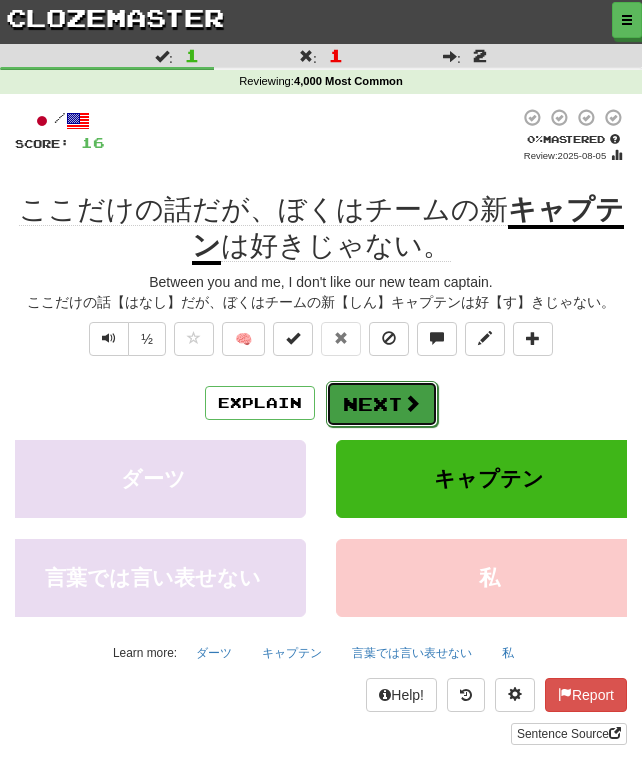 click on "Next" at bounding box center [382, 404] 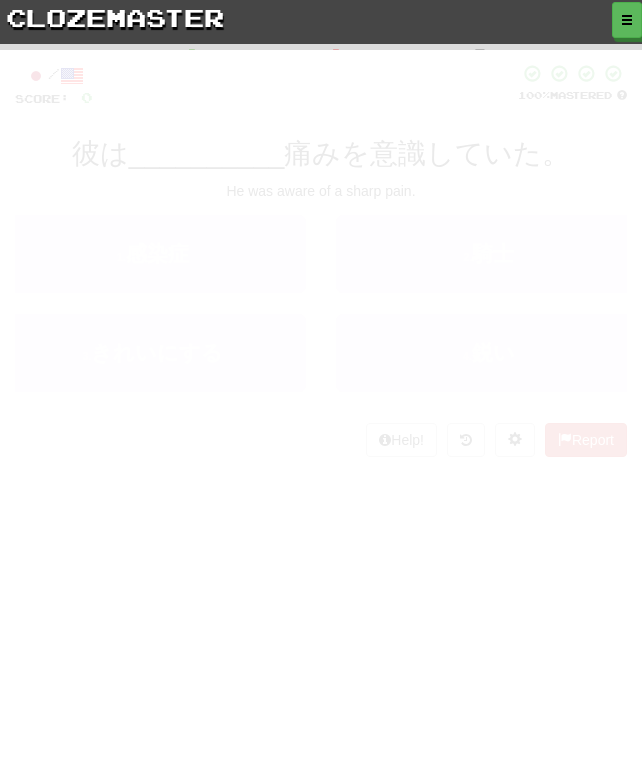 scroll, scrollTop: 0, scrollLeft: 0, axis: both 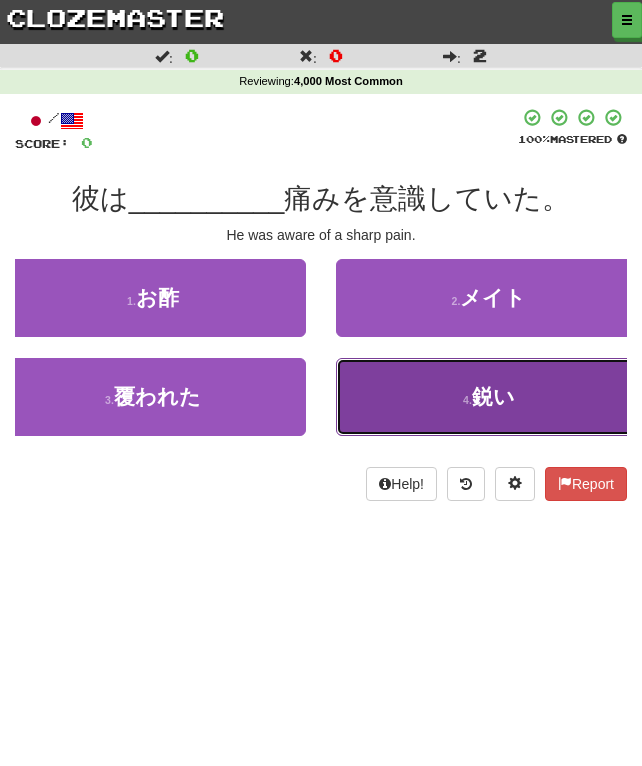 click on "4 .  鋭い" at bounding box center [489, 397] 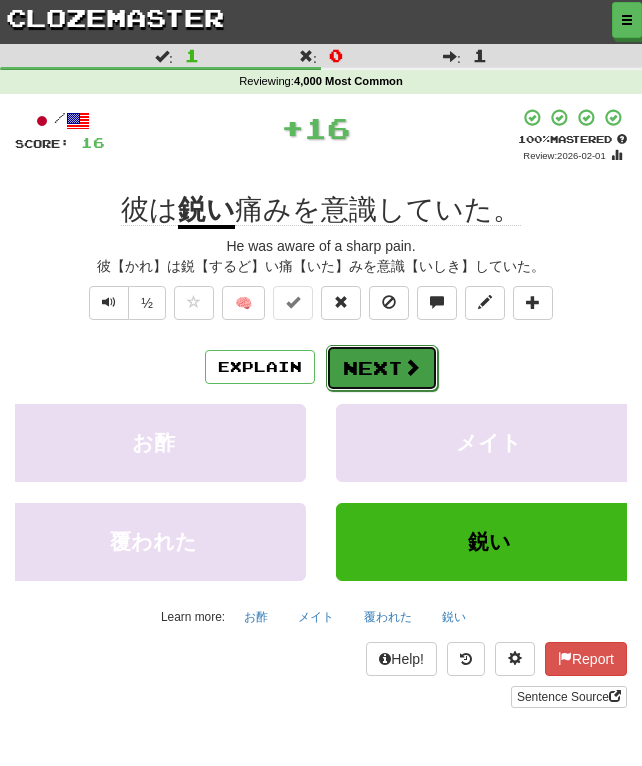 click on "Next" at bounding box center [382, 368] 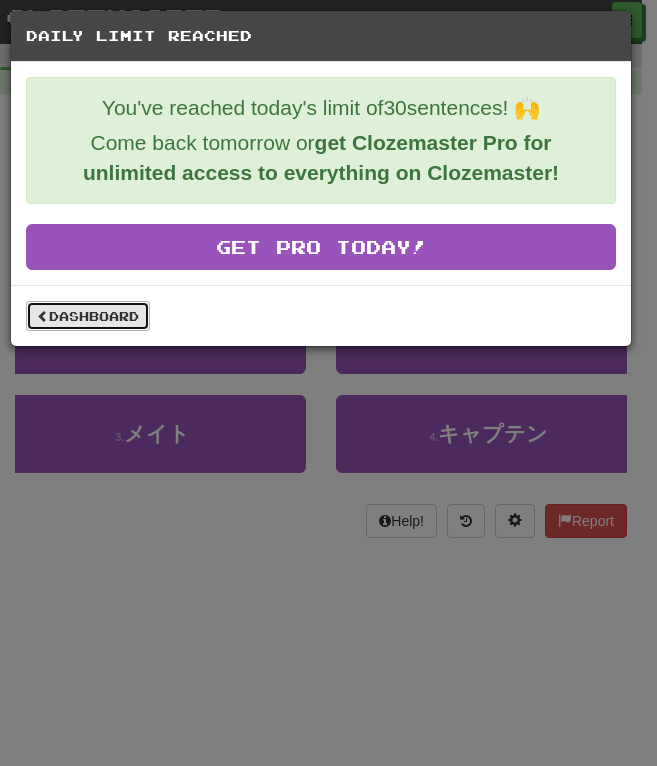 click on "Dashboard" at bounding box center (88, 316) 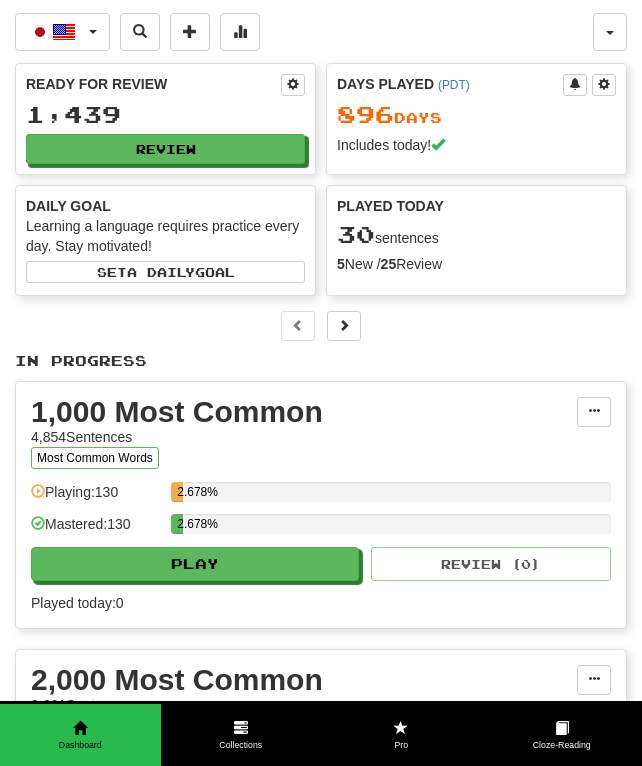 scroll, scrollTop: 0, scrollLeft: 0, axis: both 